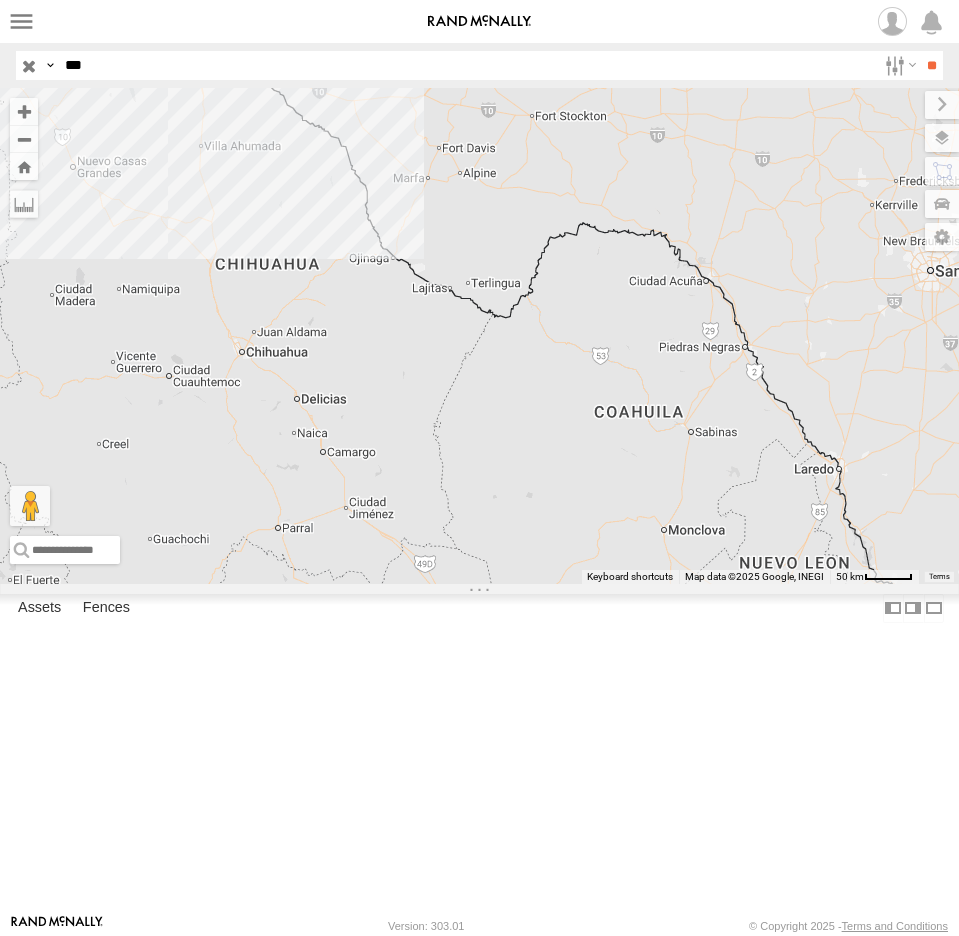 scroll, scrollTop: 0, scrollLeft: 0, axis: both 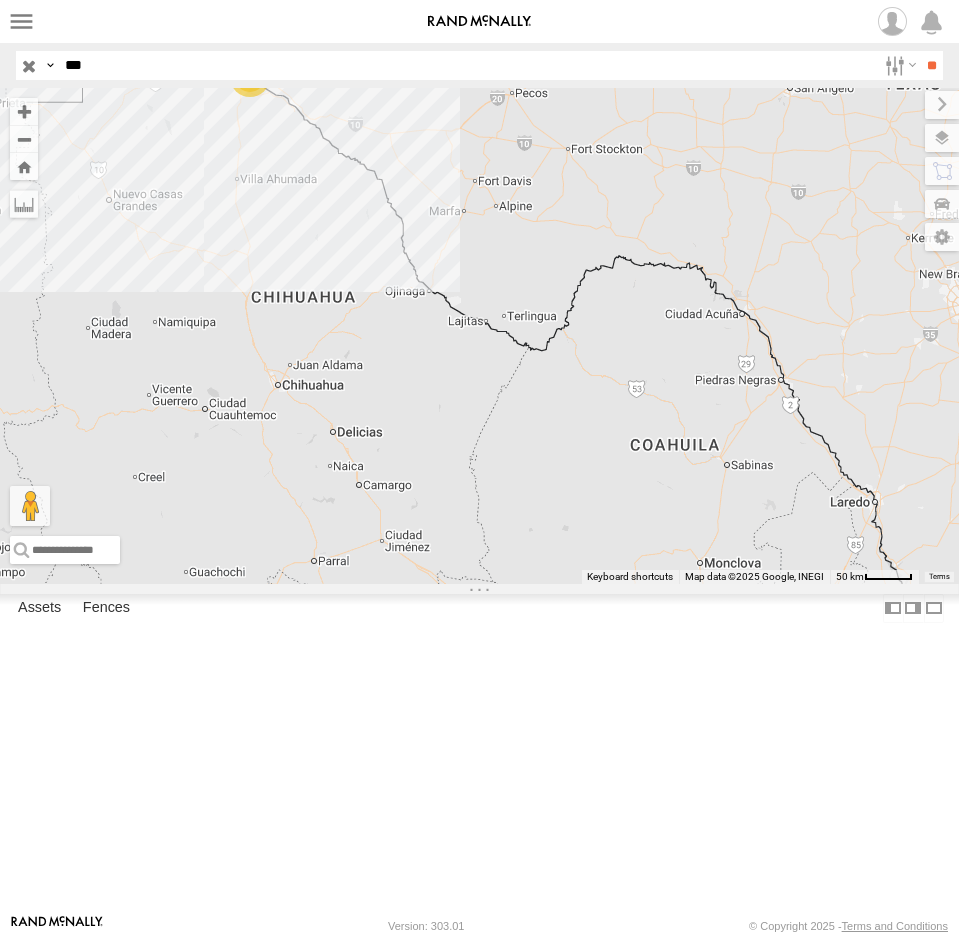 drag, startPoint x: 174, startPoint y: 297, endPoint x: 273, endPoint y: 321, distance: 101.86756 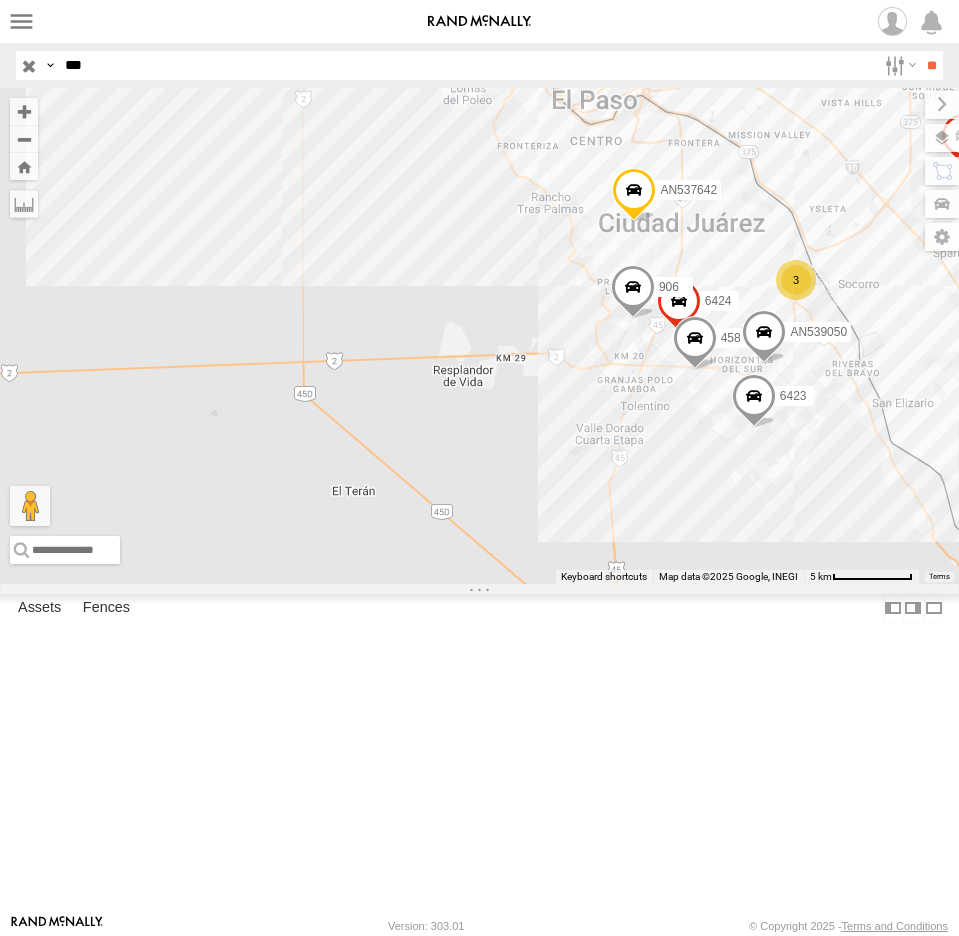drag, startPoint x: 676, startPoint y: 316, endPoint x: 503, endPoint y: 382, distance: 185.1621 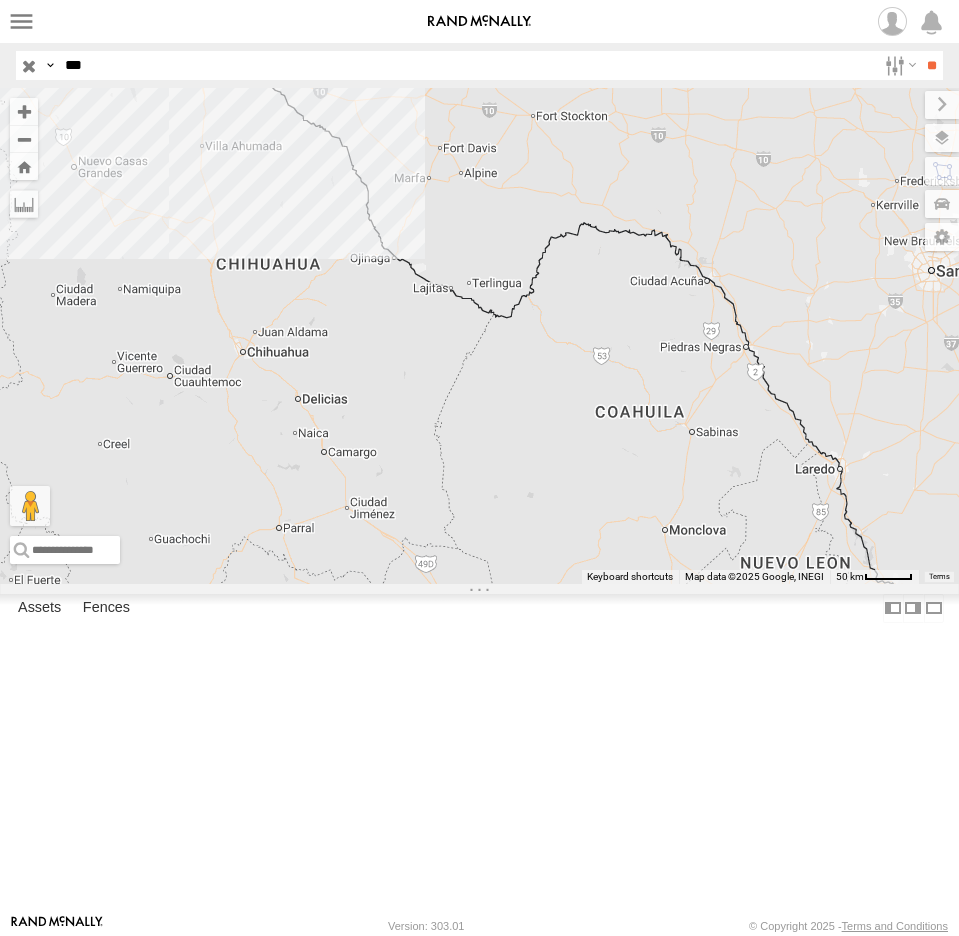 drag, startPoint x: 217, startPoint y: 70, endPoint x: -85, endPoint y: 89, distance: 302.5971 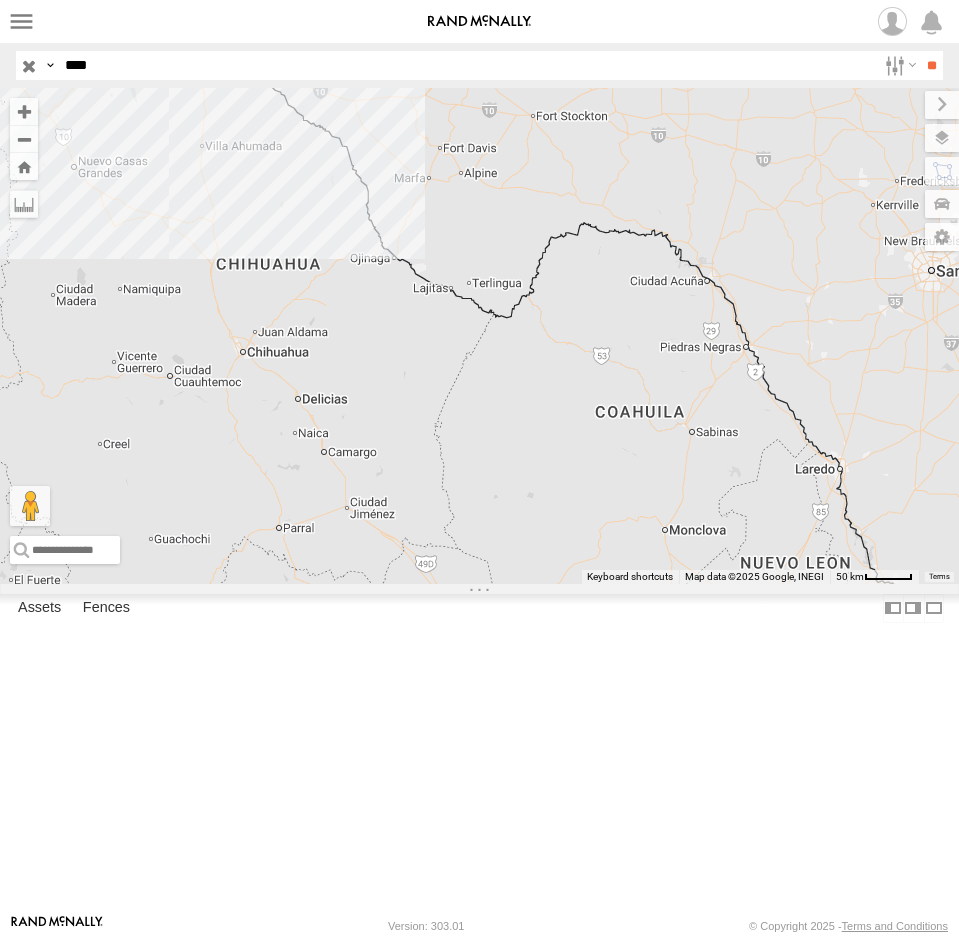 click on "**" at bounding box center [931, 65] 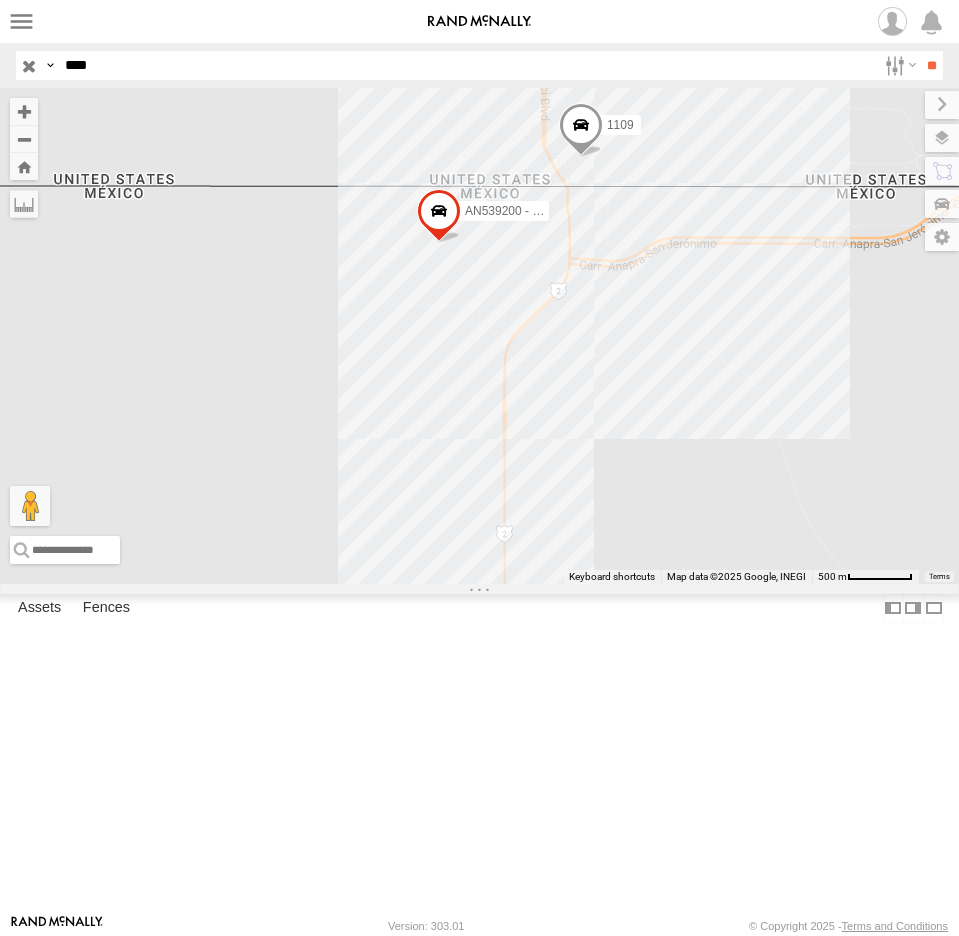 drag, startPoint x: 103, startPoint y: 68, endPoint x: -158, endPoint y: 75, distance: 261.09384 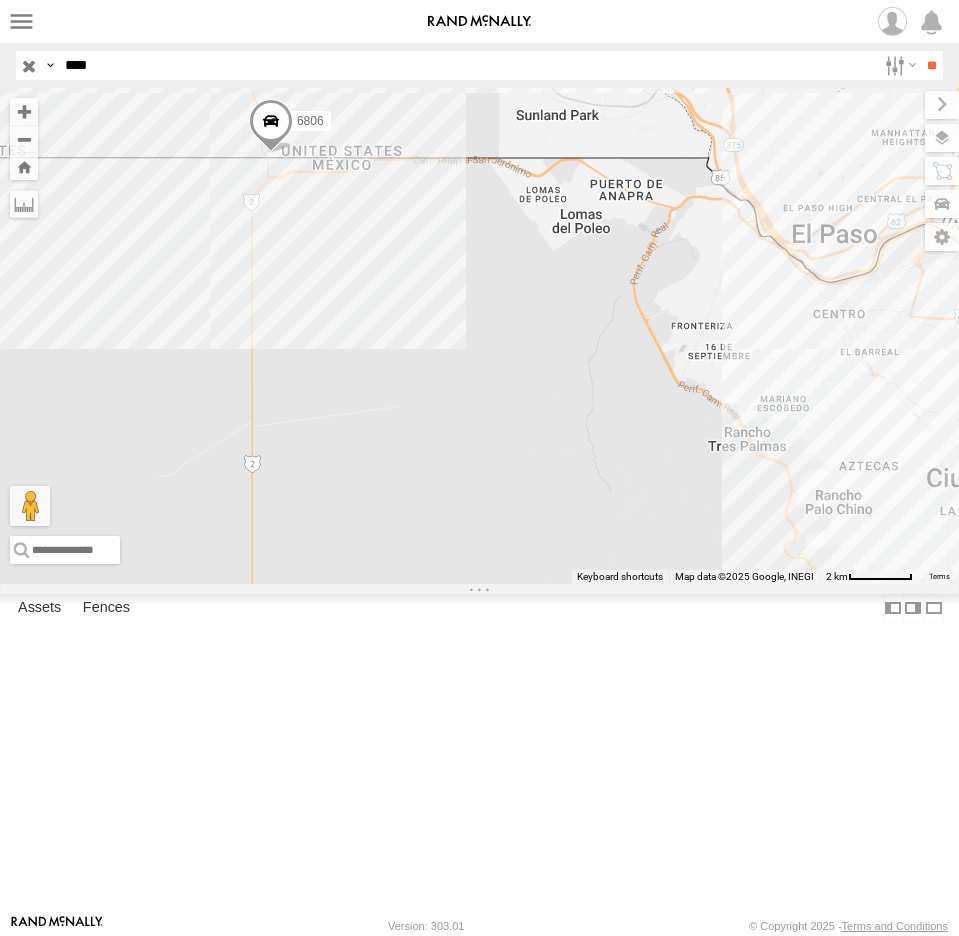 drag, startPoint x: 38, startPoint y: 74, endPoint x: -44, endPoint y: 65, distance: 82.492424 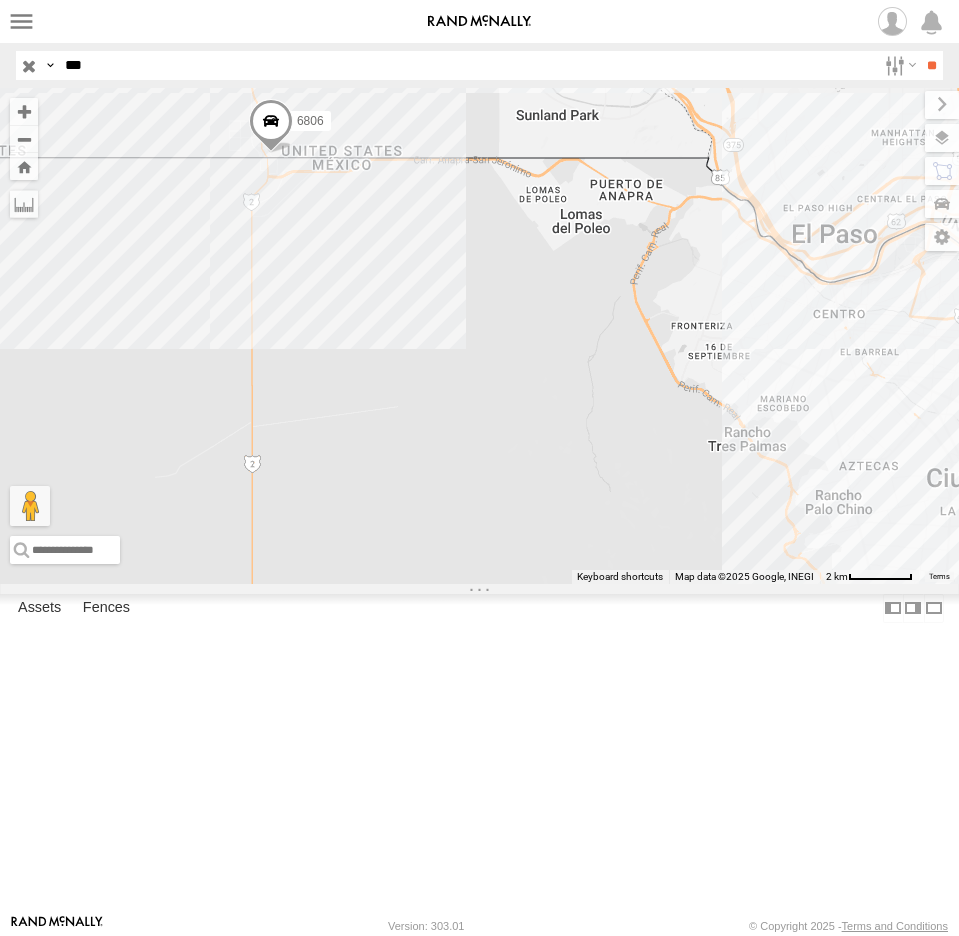 type on "***" 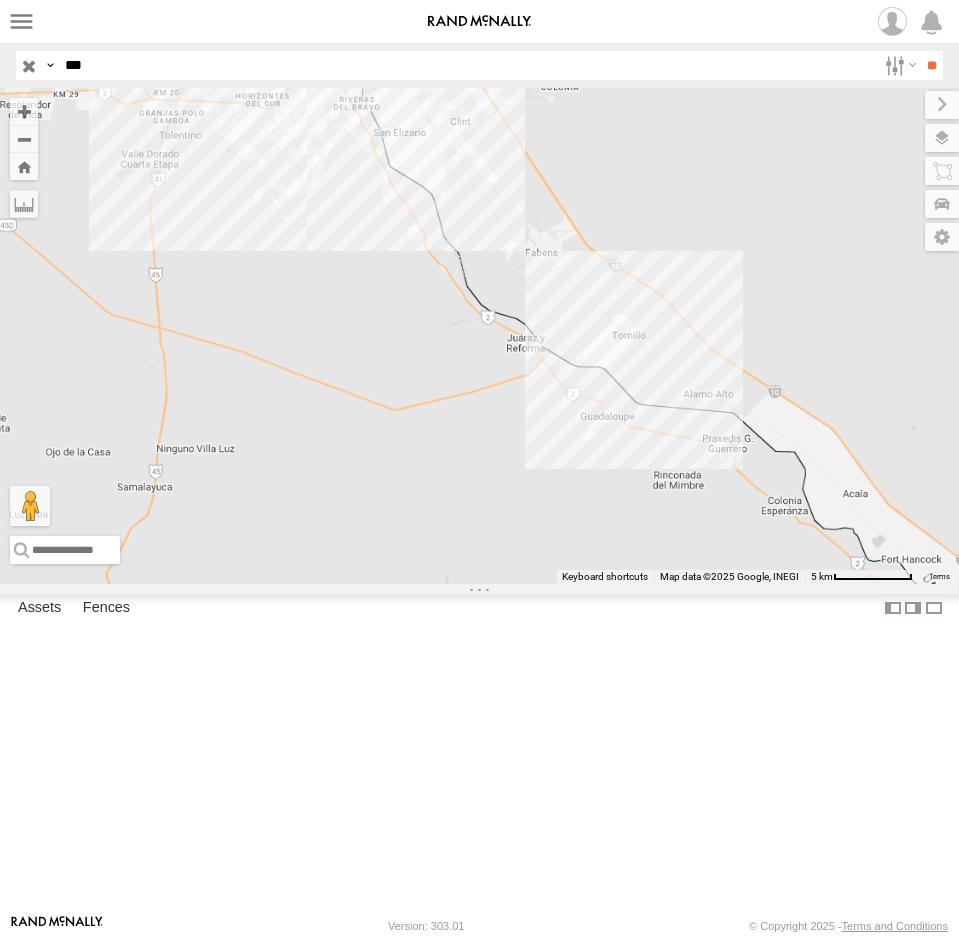 drag, startPoint x: 351, startPoint y: 235, endPoint x: 574, endPoint y: 488, distance: 337.25064 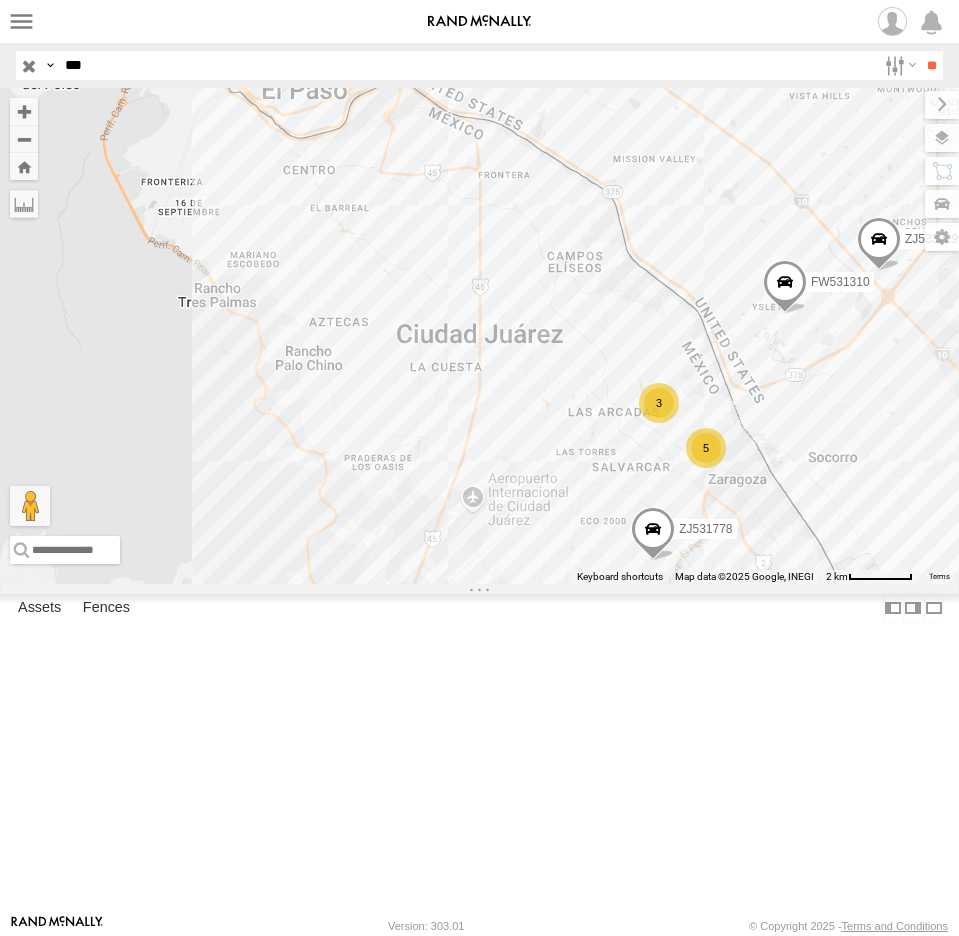 click at bounding box center [29, 65] 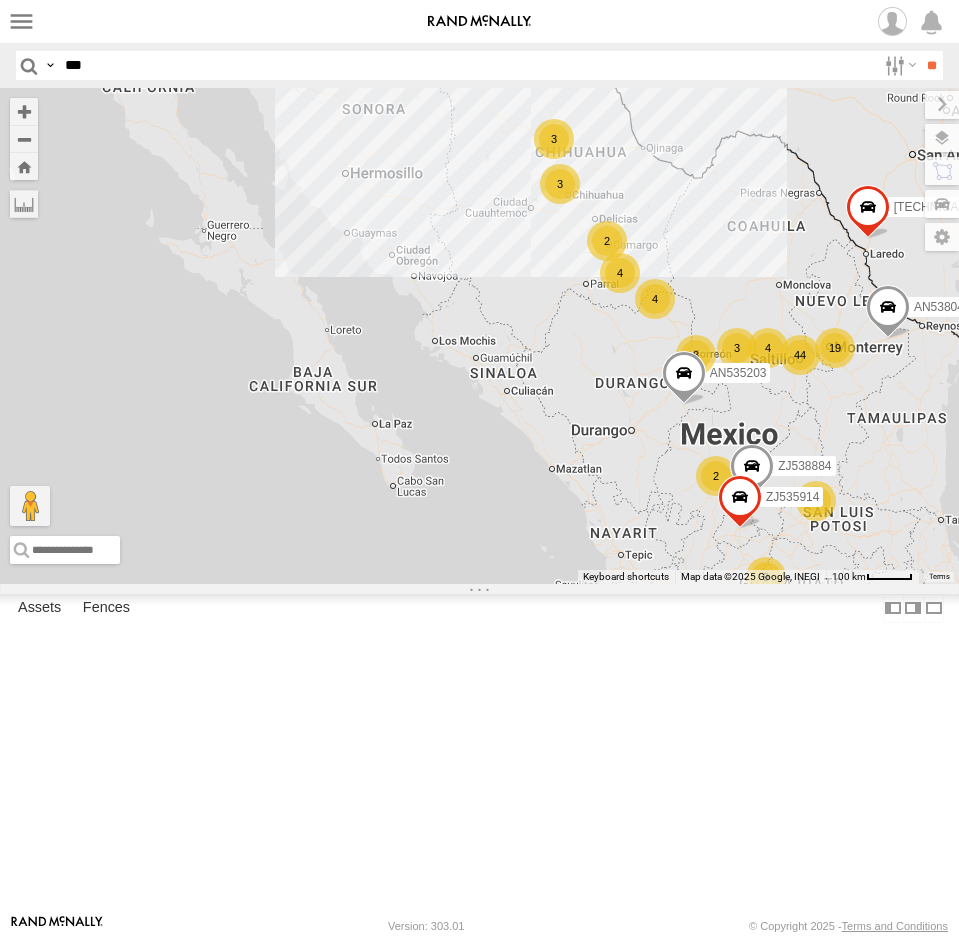 click on "***" at bounding box center [466, 65] 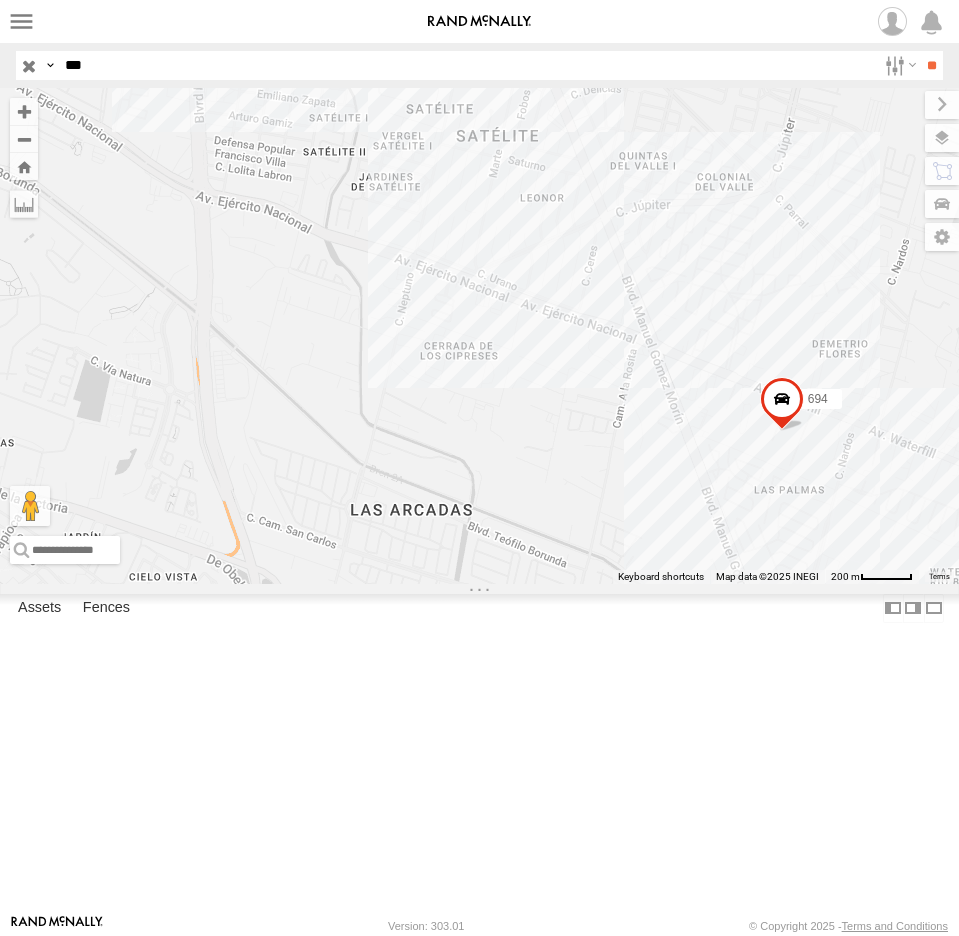 click at bounding box center [781, 404] 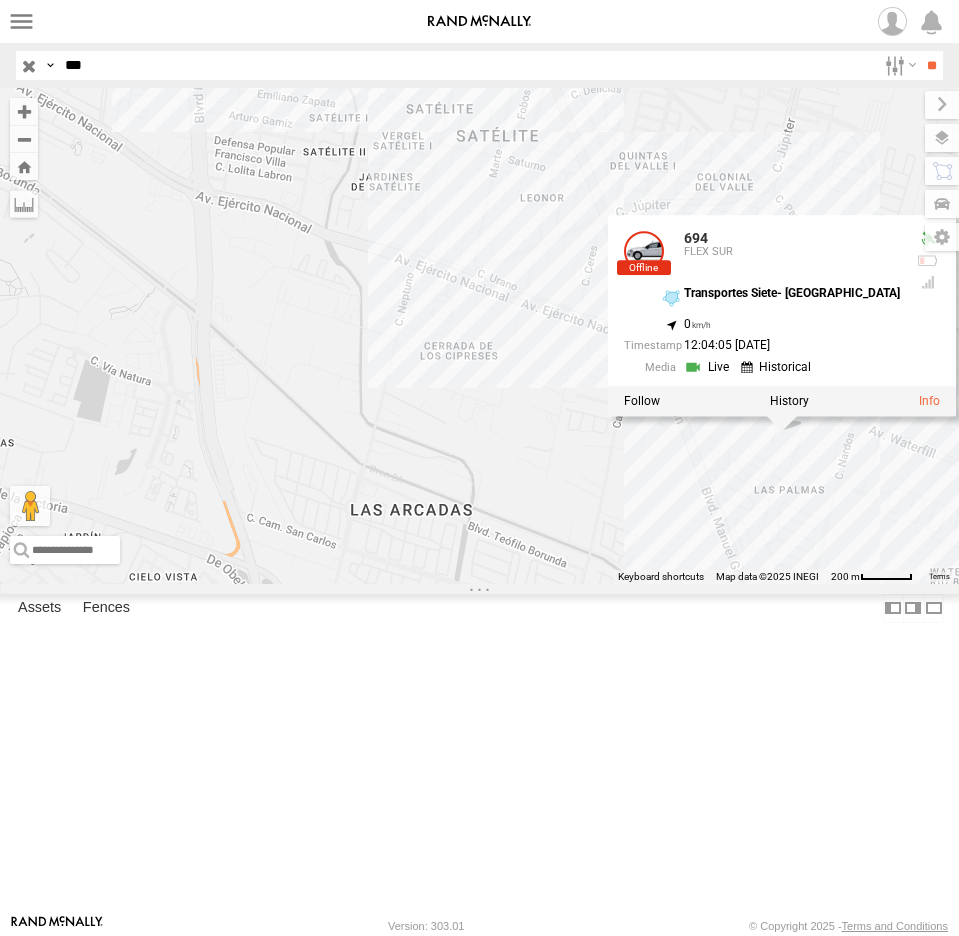 click on "694 V3694 4694 camara 694 FLEX SUR Transportes Siete- Mexico 31.67051 ,  -106.36286 0 12:04:05 07/10/2025" at bounding box center (479, 336) 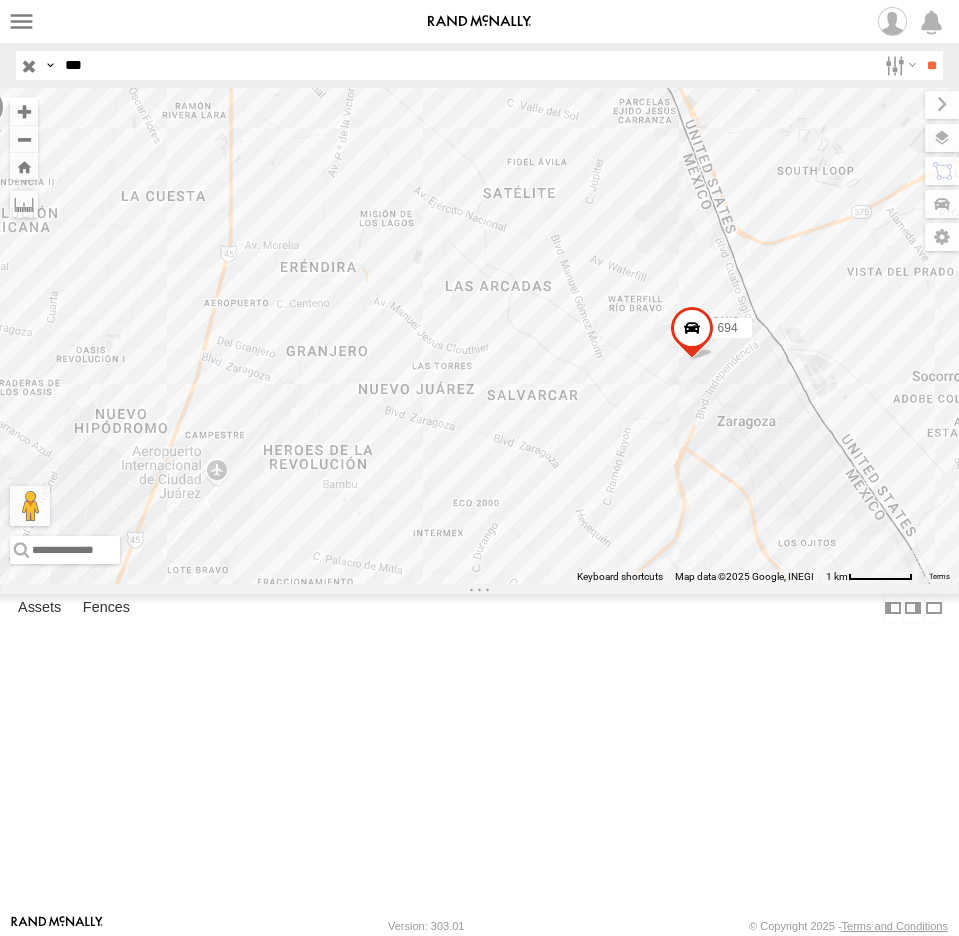 drag, startPoint x: 666, startPoint y: 388, endPoint x: 574, endPoint y: 543, distance: 180.24706 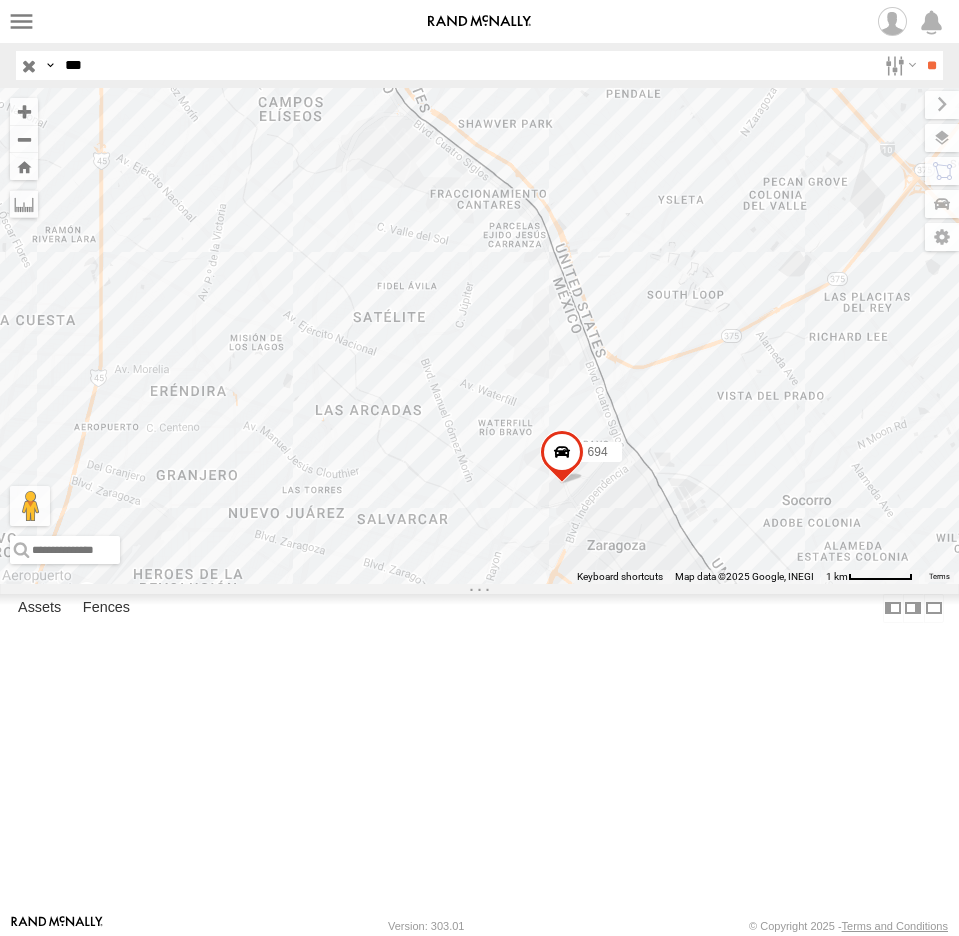 drag, startPoint x: 609, startPoint y: 465, endPoint x: 635, endPoint y: 367, distance: 101.390335 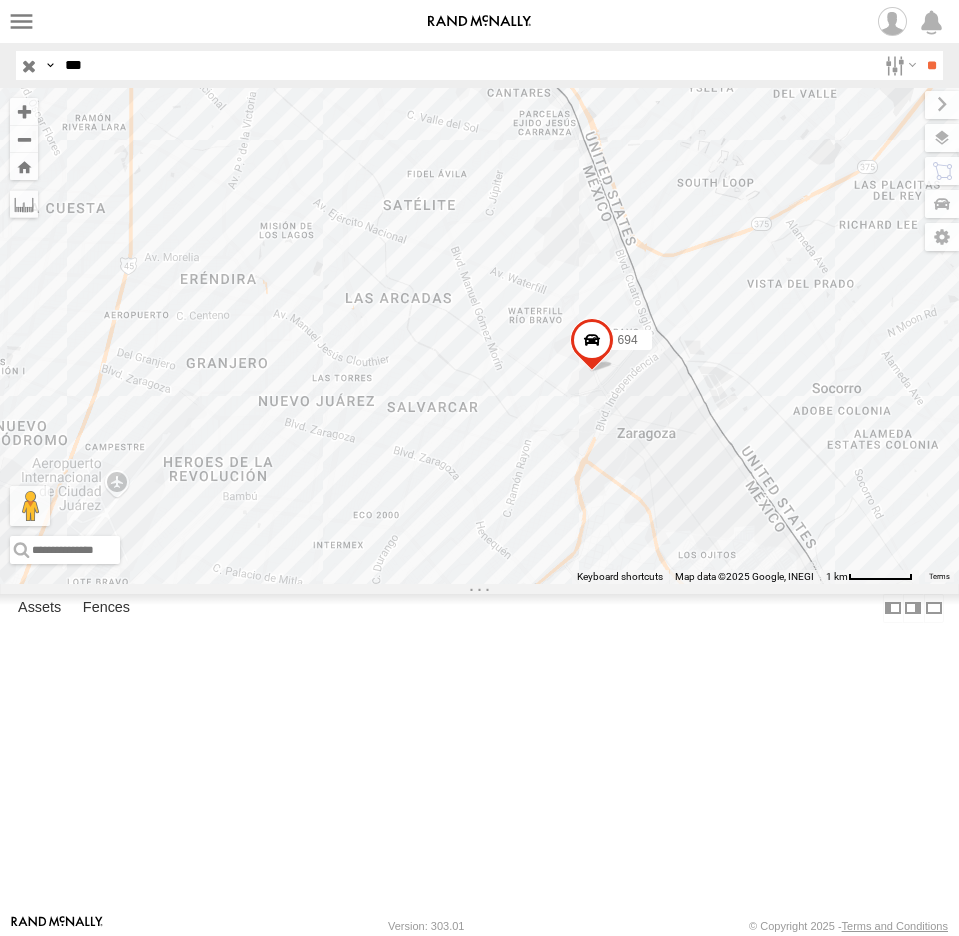 click at bounding box center [29, 65] 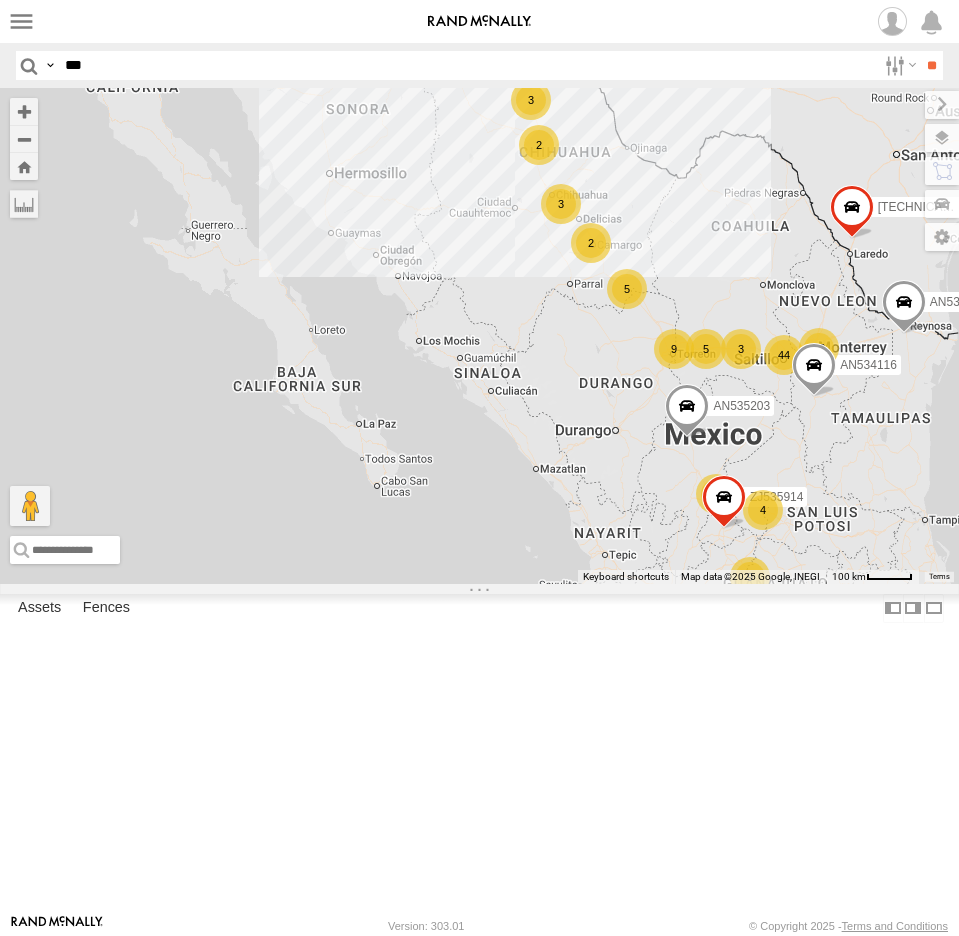 click on "***" at bounding box center (466, 65) 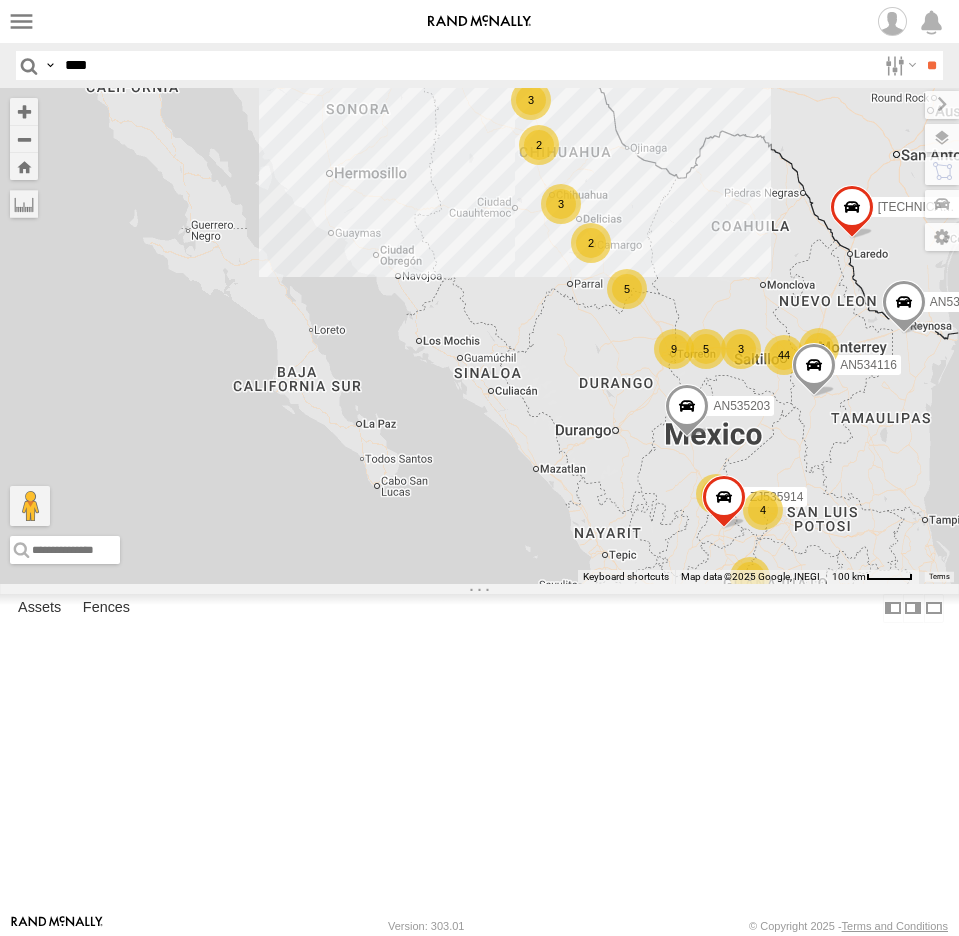 type on "****" 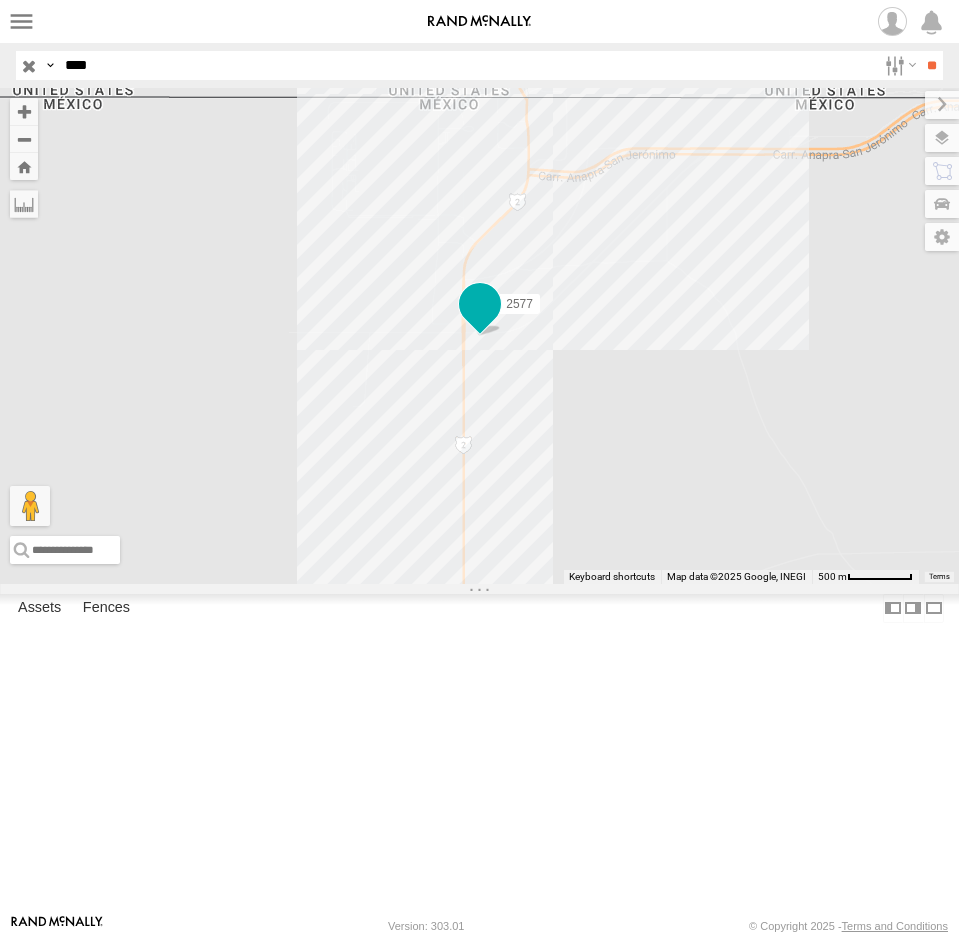 click at bounding box center [480, 304] 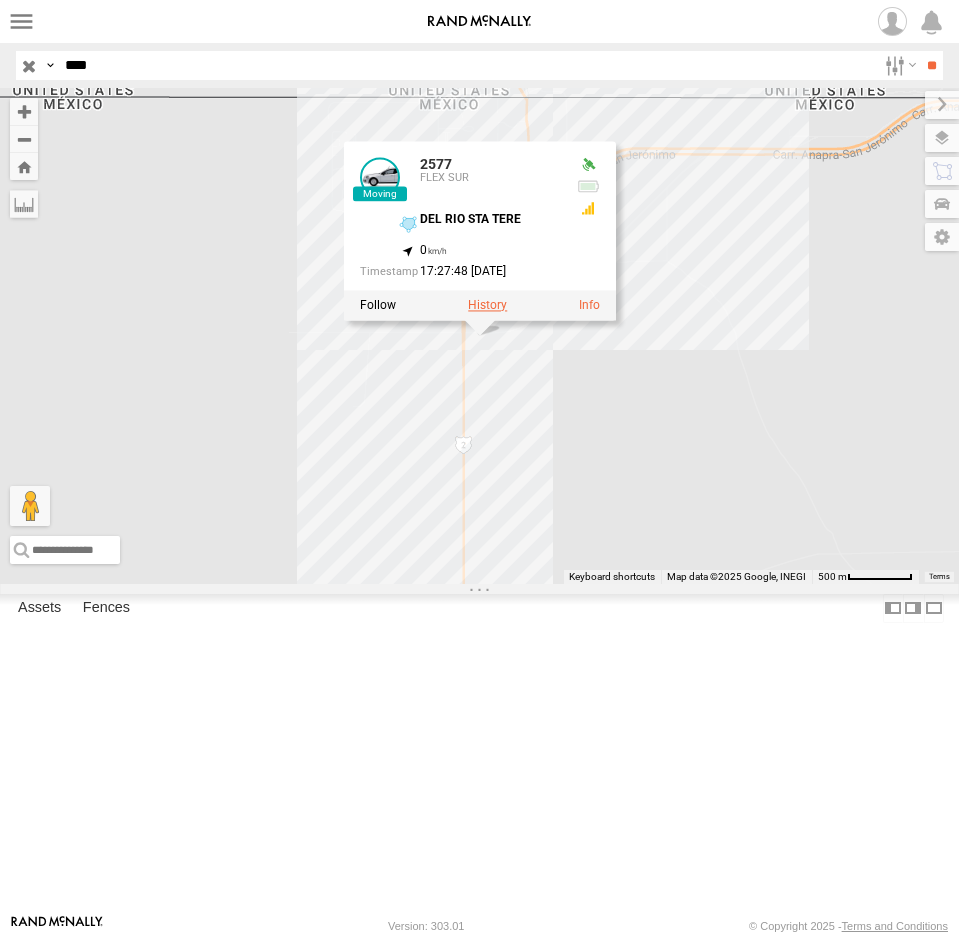 click at bounding box center (487, 306) 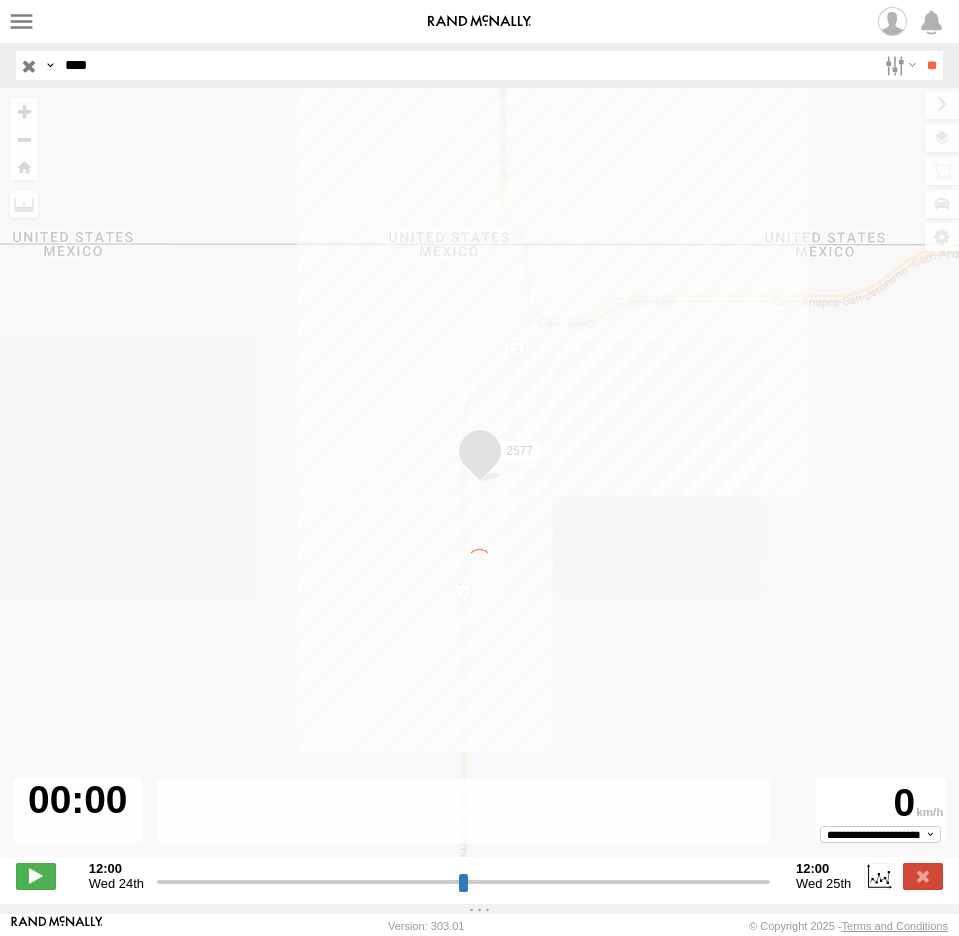 type on "**********" 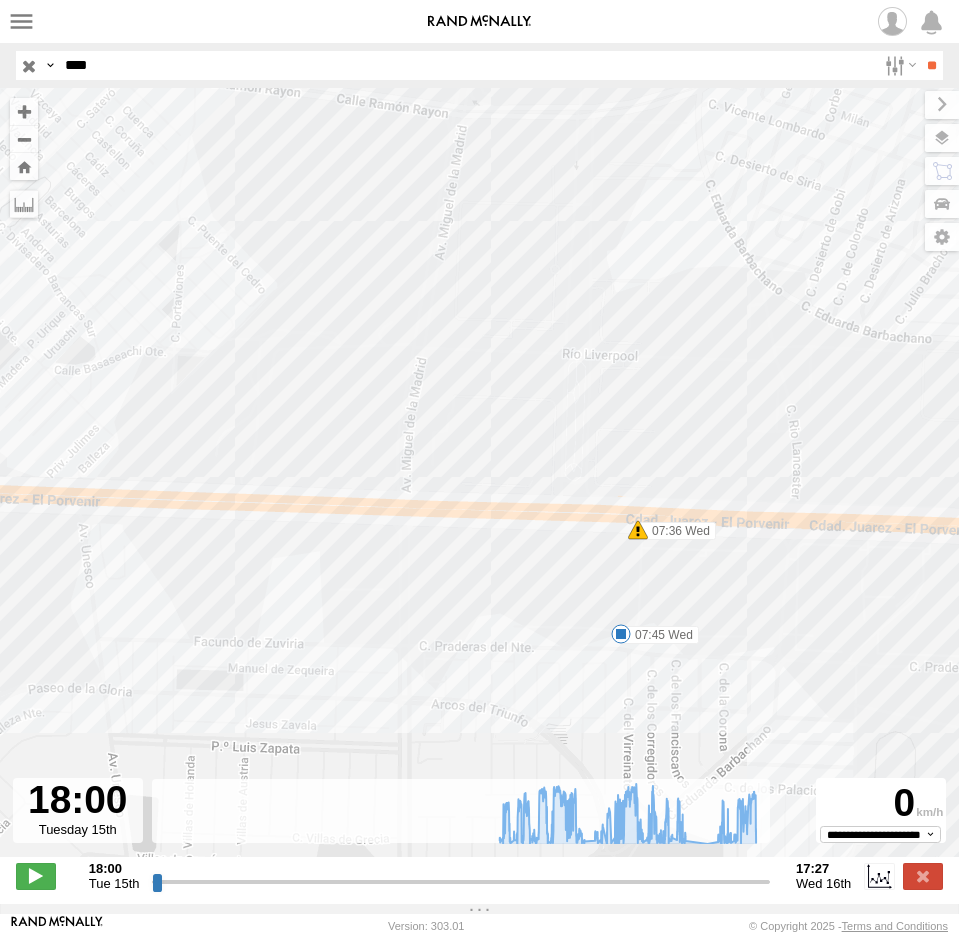 click on "2577 07:36 Wed 07:45 Wed 08:25 Wed 08:27 Wed 10:04 Wed 16:04 Wed 16:06 Wed" at bounding box center (479, 483) 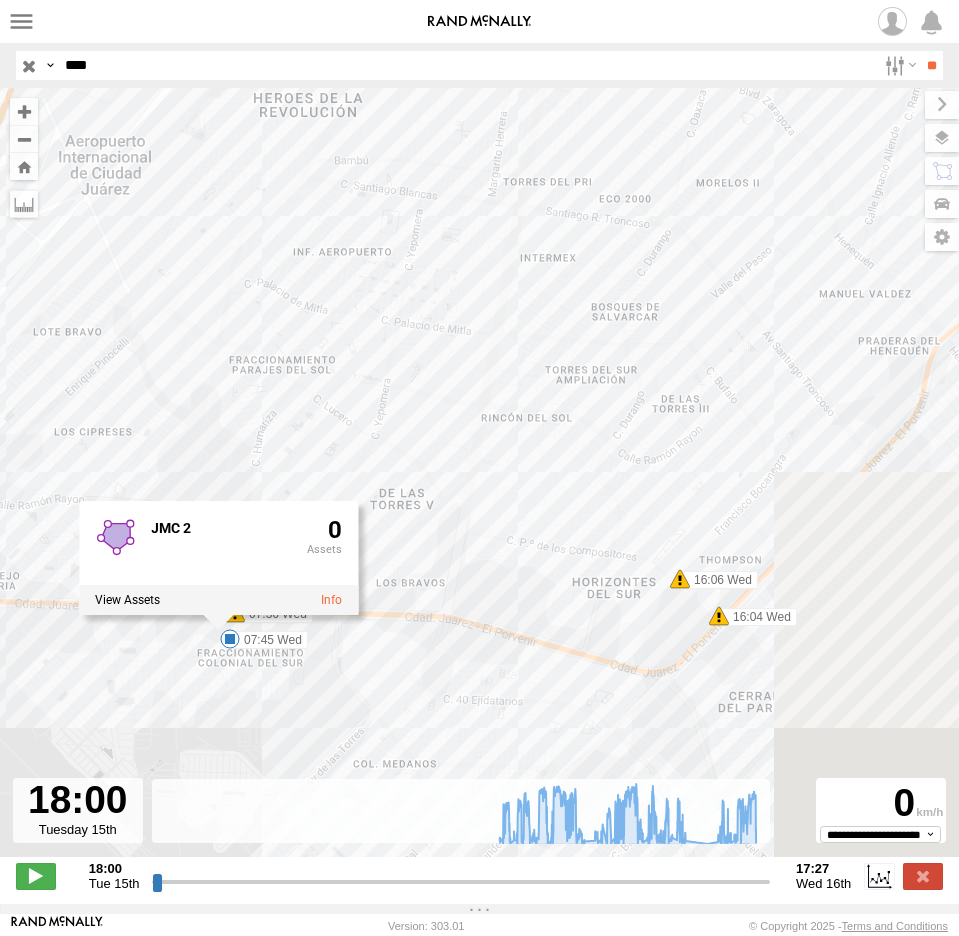 drag, startPoint x: 399, startPoint y: 674, endPoint x: 275, endPoint y: 672, distance: 124.01613 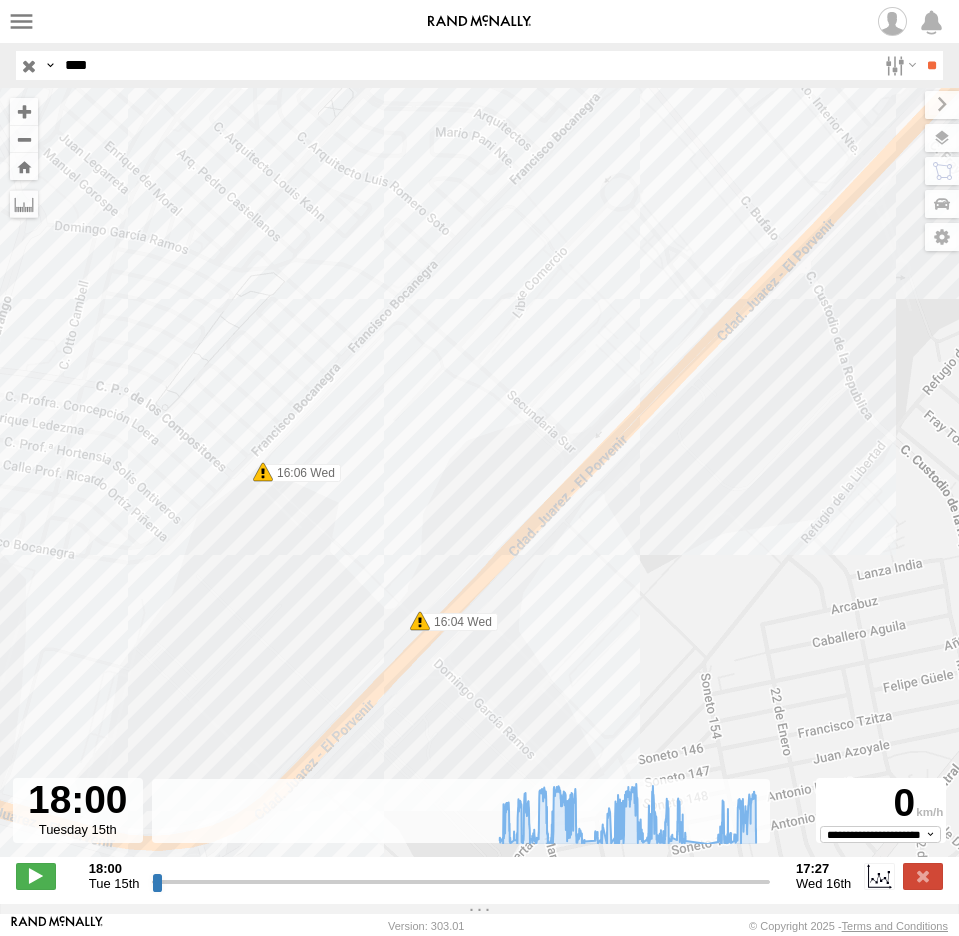 click on "2577 07:36 Wed 07:45 Wed 08:25 Wed 08:27 Wed 10:04 Wed 16:04 Wed 16:06 Wed JMC 2 0" at bounding box center (479, 483) 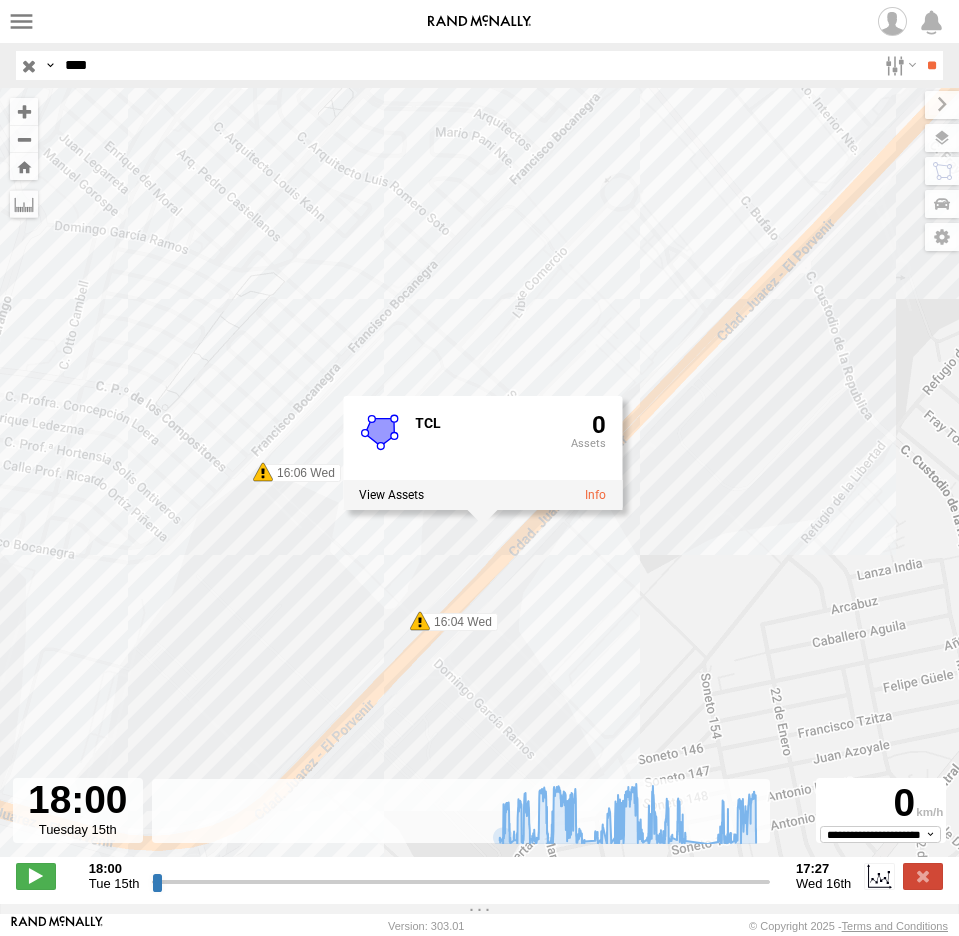 drag, startPoint x: 108, startPoint y: 60, endPoint x: -53, endPoint y: 67, distance: 161.1521 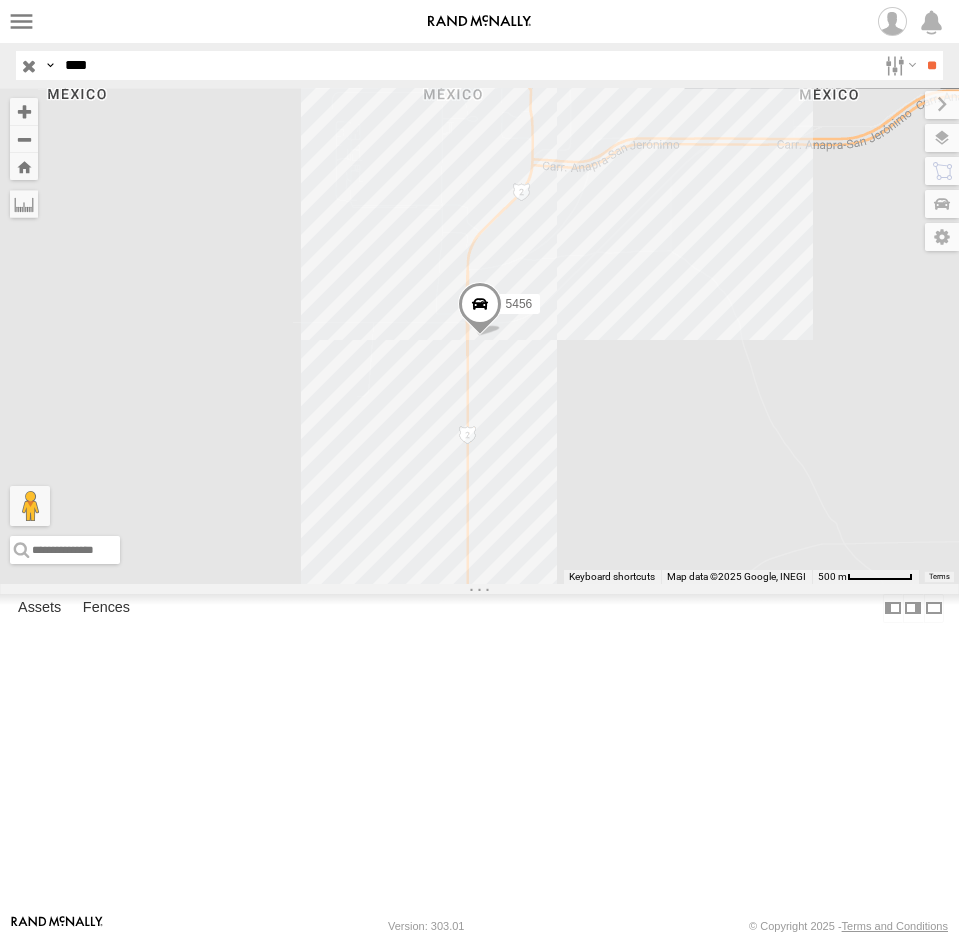 click at bounding box center [0, 0] 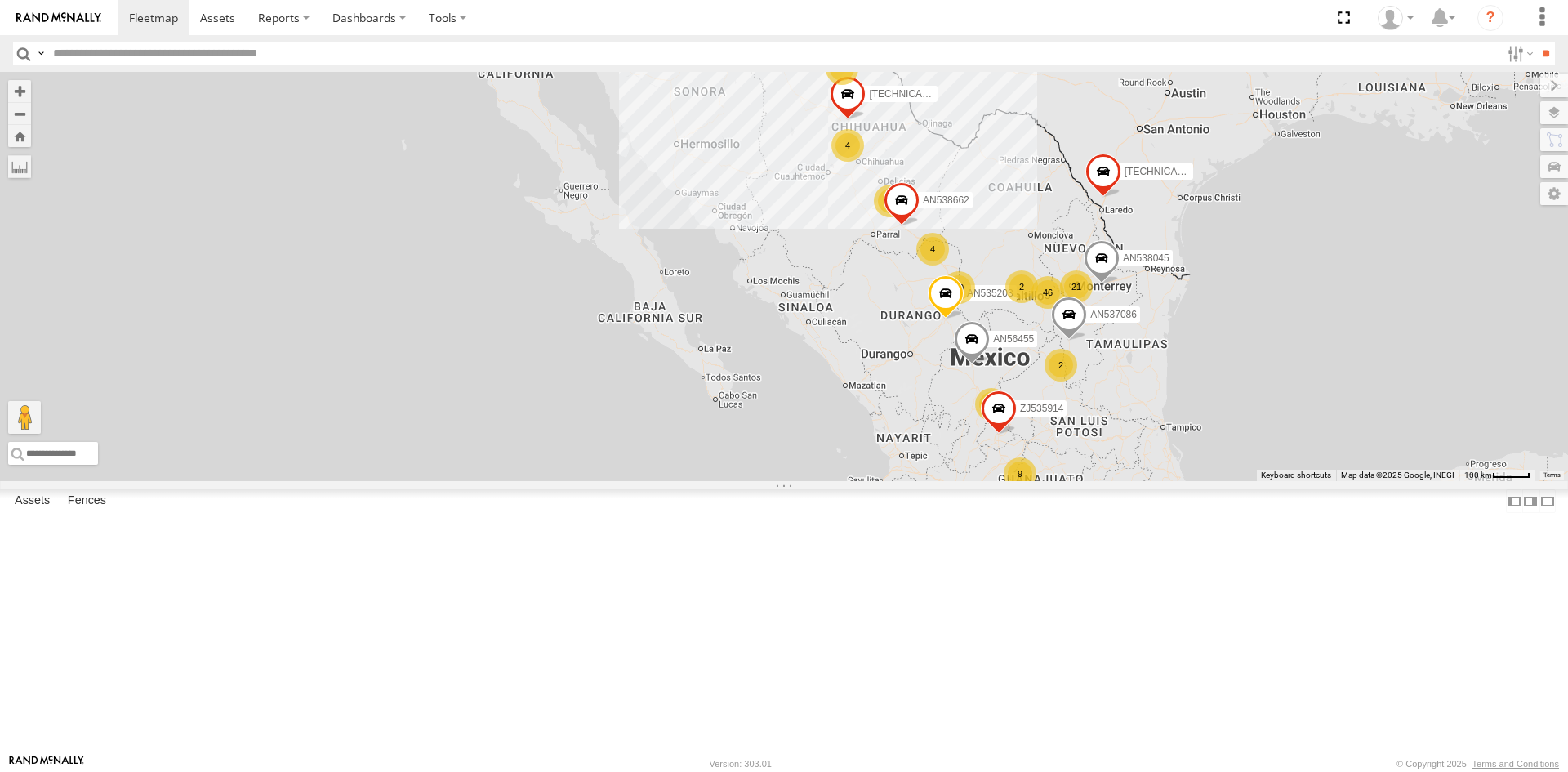 scroll, scrollTop: 0, scrollLeft: 0, axis: both 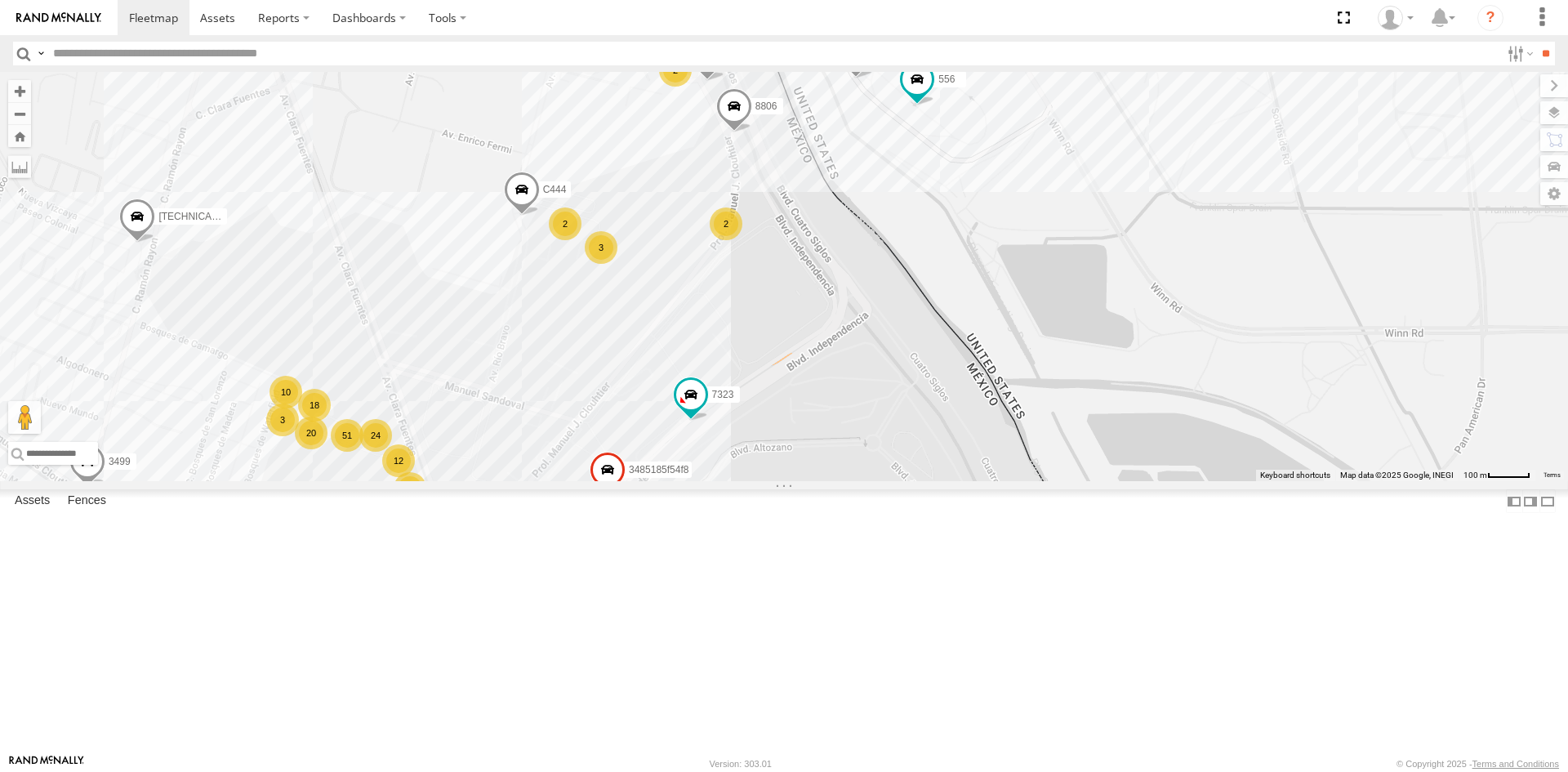 drag, startPoint x: 762, startPoint y: 411, endPoint x: 812, endPoint y: 635, distance: 229.51253 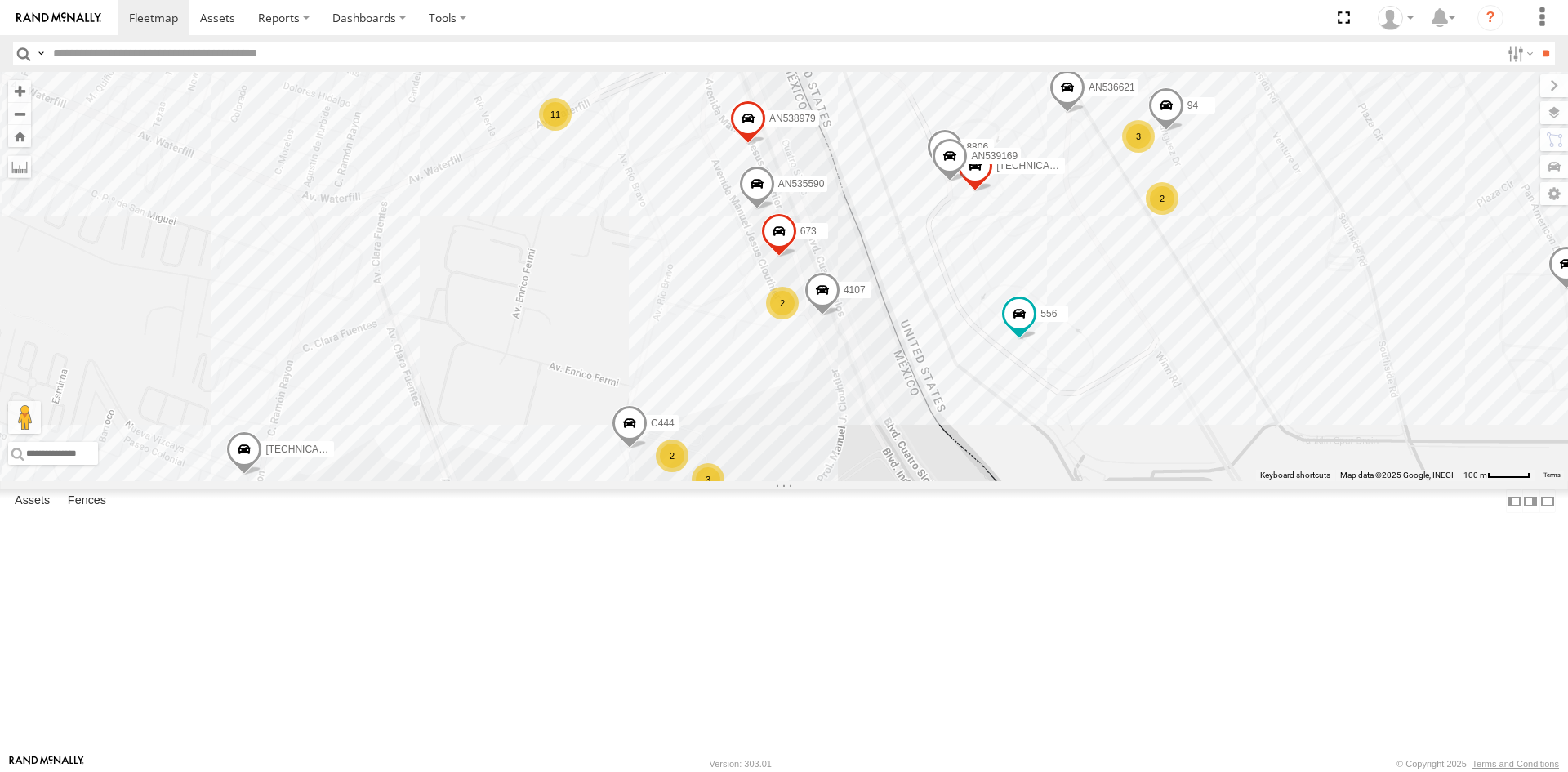 drag, startPoint x: 915, startPoint y: 200, endPoint x: 978, endPoint y: 219, distance: 65.80274 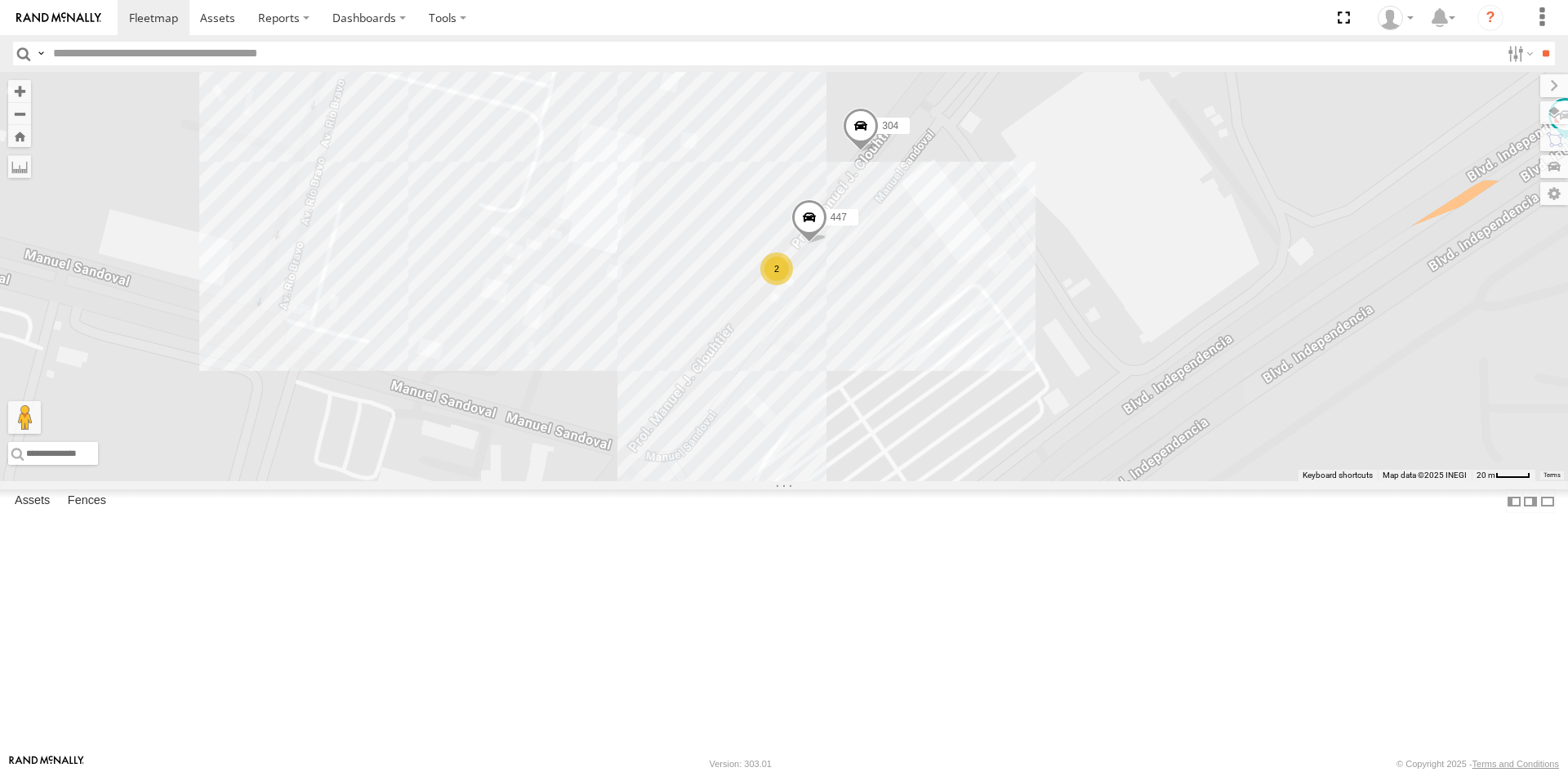 drag, startPoint x: 866, startPoint y: 412, endPoint x: 823, endPoint y: 489, distance: 88.193 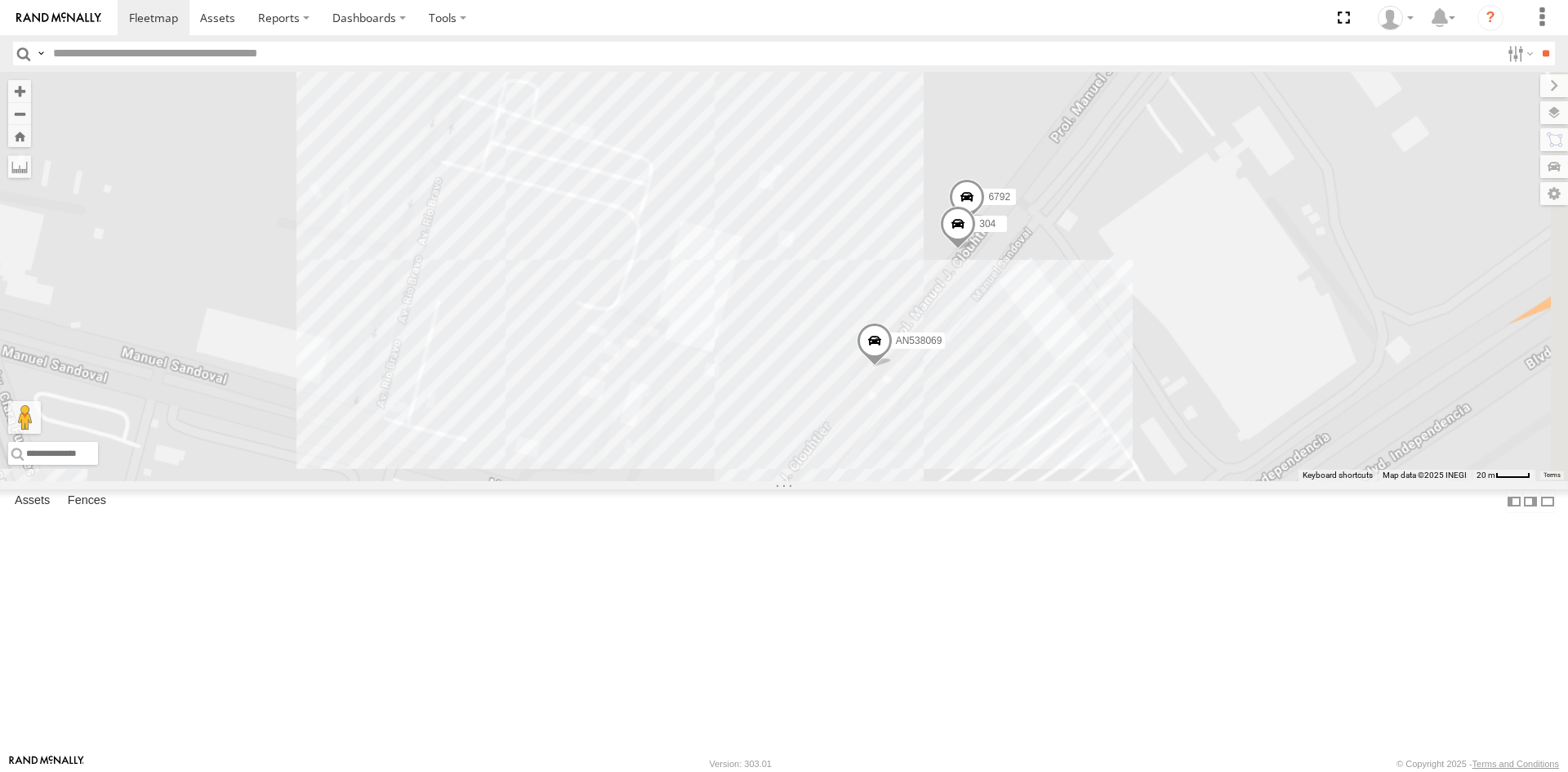 drag, startPoint x: 1111, startPoint y: 427, endPoint x: 962, endPoint y: 542, distance: 188.218 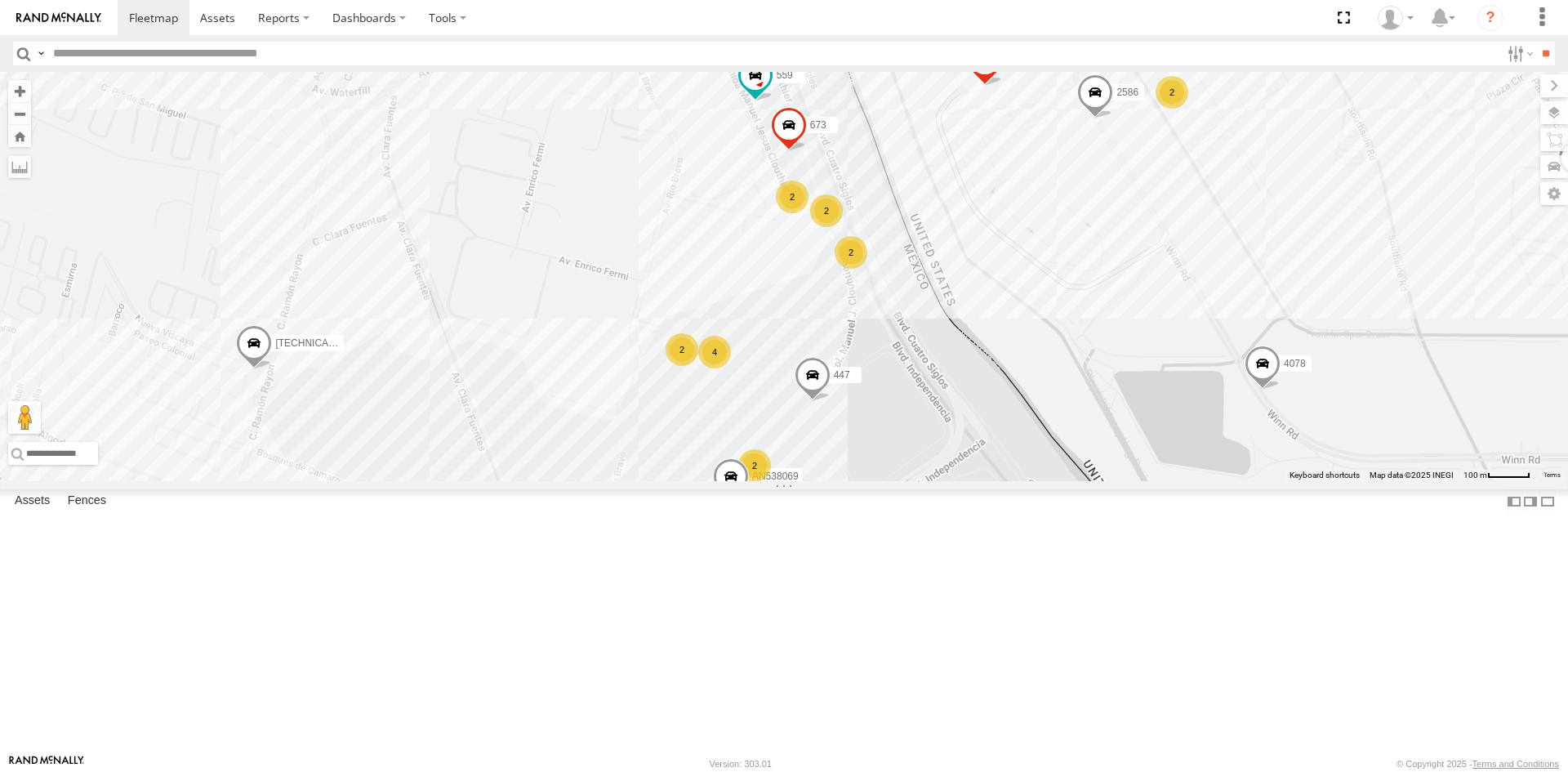 drag, startPoint x: 795, startPoint y: 471, endPoint x: 800, endPoint y: 529, distance: 58.21512 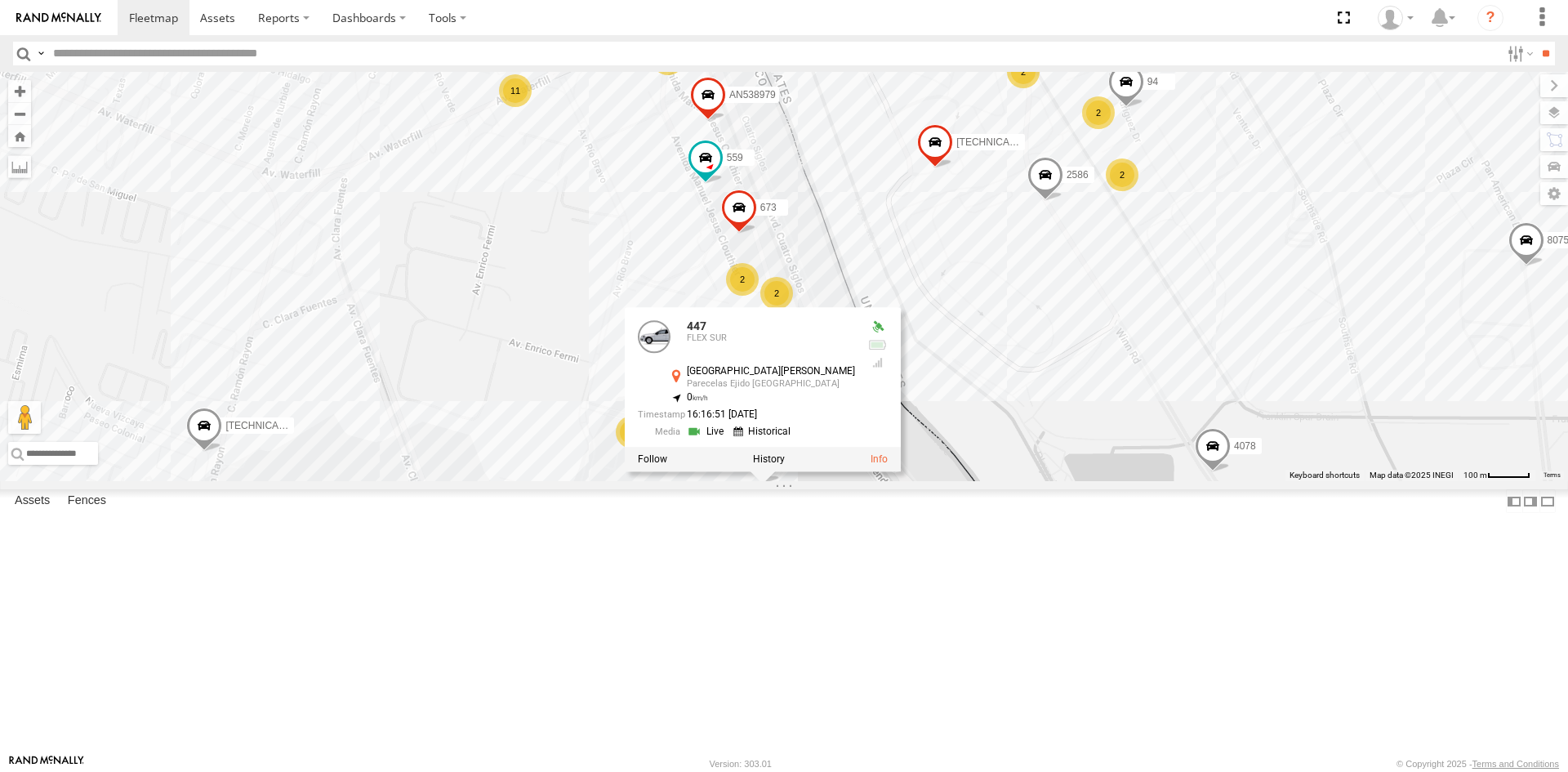 drag, startPoint x: 991, startPoint y: 412, endPoint x: 913, endPoint y: 520, distance: 133.22162 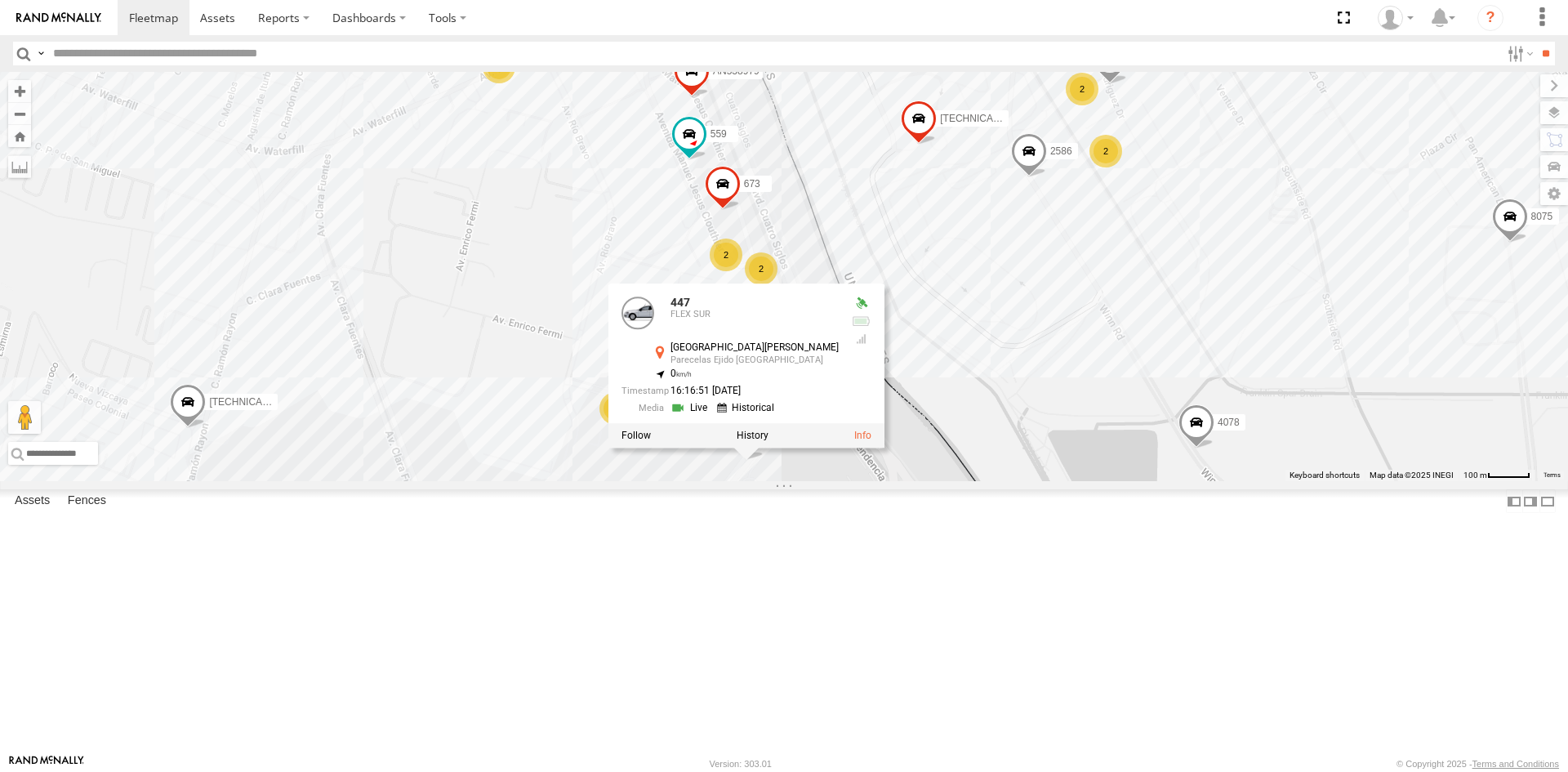 drag, startPoint x: 930, startPoint y: 538, endPoint x: 947, endPoint y: 480, distance: 60 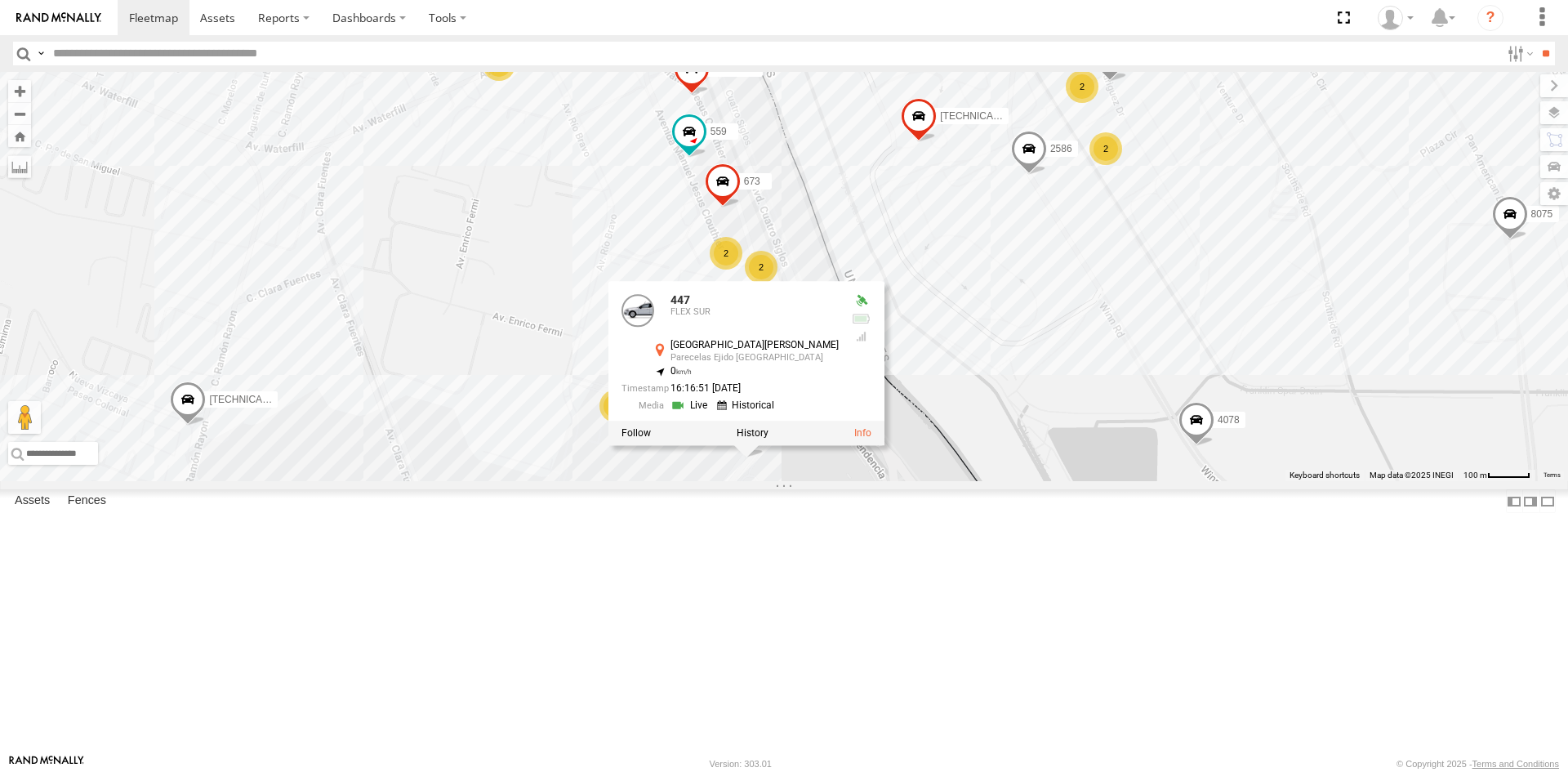 click on "447 AN538069 13 53 26 51 2 17 4001 357660104096649 16 64 10 559 2 2 673 2 11 8075 2586 2 15 2 4 7 2 015910002873720 4078 94 3 2 2 C459 AN538979 2 447 FLEX SUR Avenida Manuel J. Clouthier Parecelas Ejido Zaragoza 31.66088 ,  -106.3376 0 16:16:51 07/16/2025 AN53254 2 6681 AN537310 8806 4 AN539247" at bounding box center [784, 276] 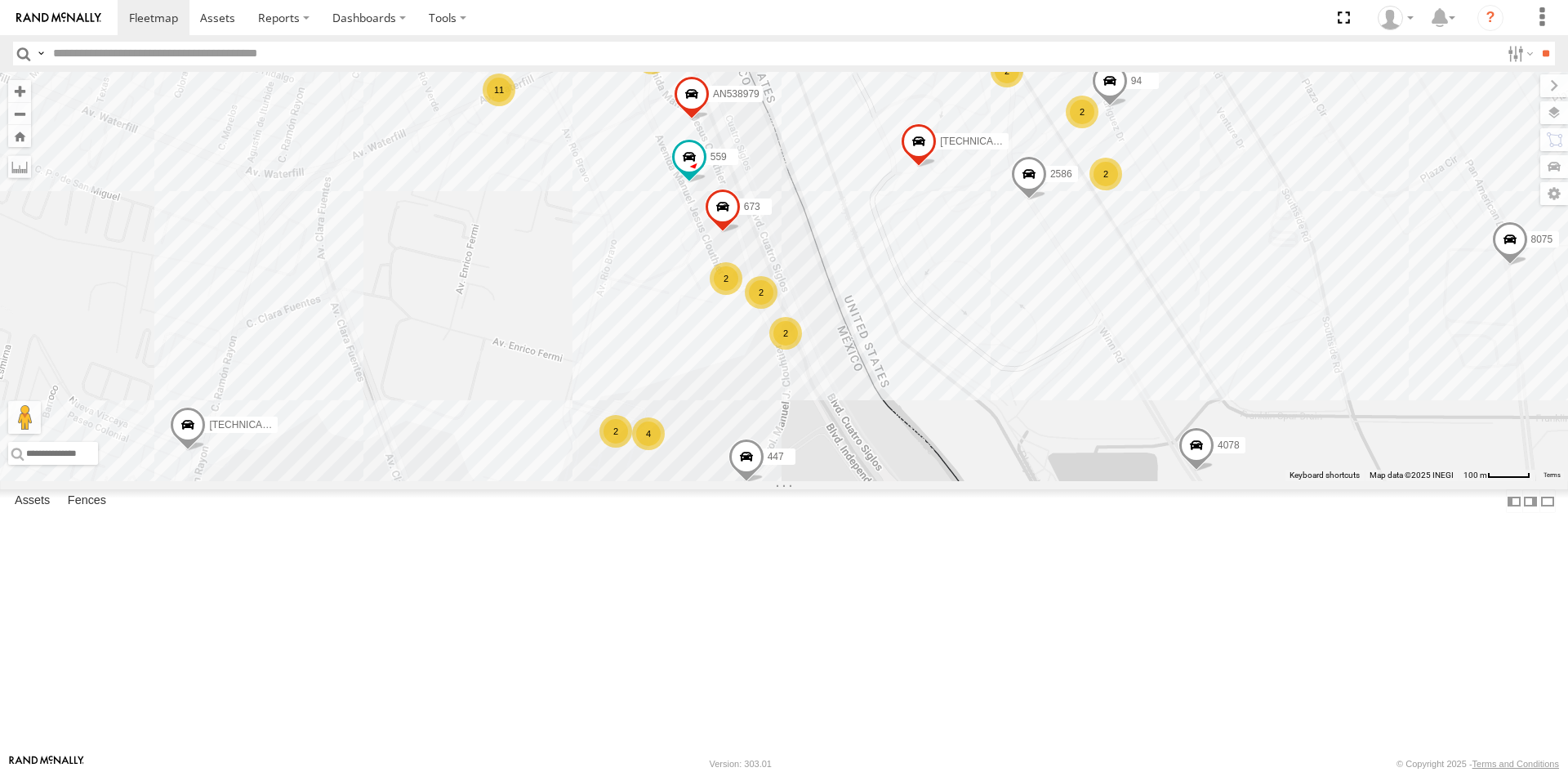 drag, startPoint x: 948, startPoint y: 484, endPoint x: 950, endPoint y: 515, distance: 31.064449 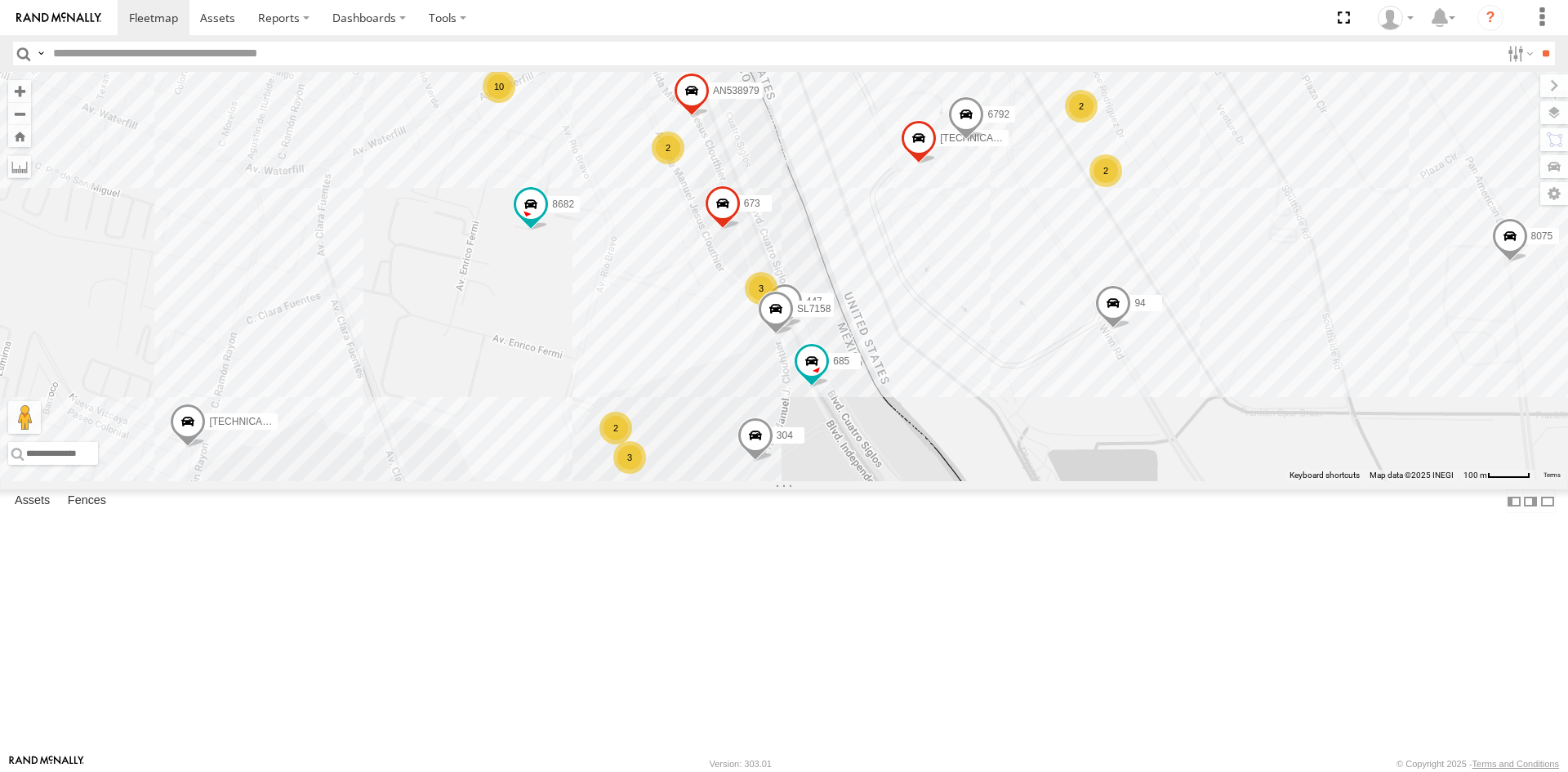 drag, startPoint x: 871, startPoint y: 422, endPoint x: 873, endPoint y: 411, distance: 11.18034 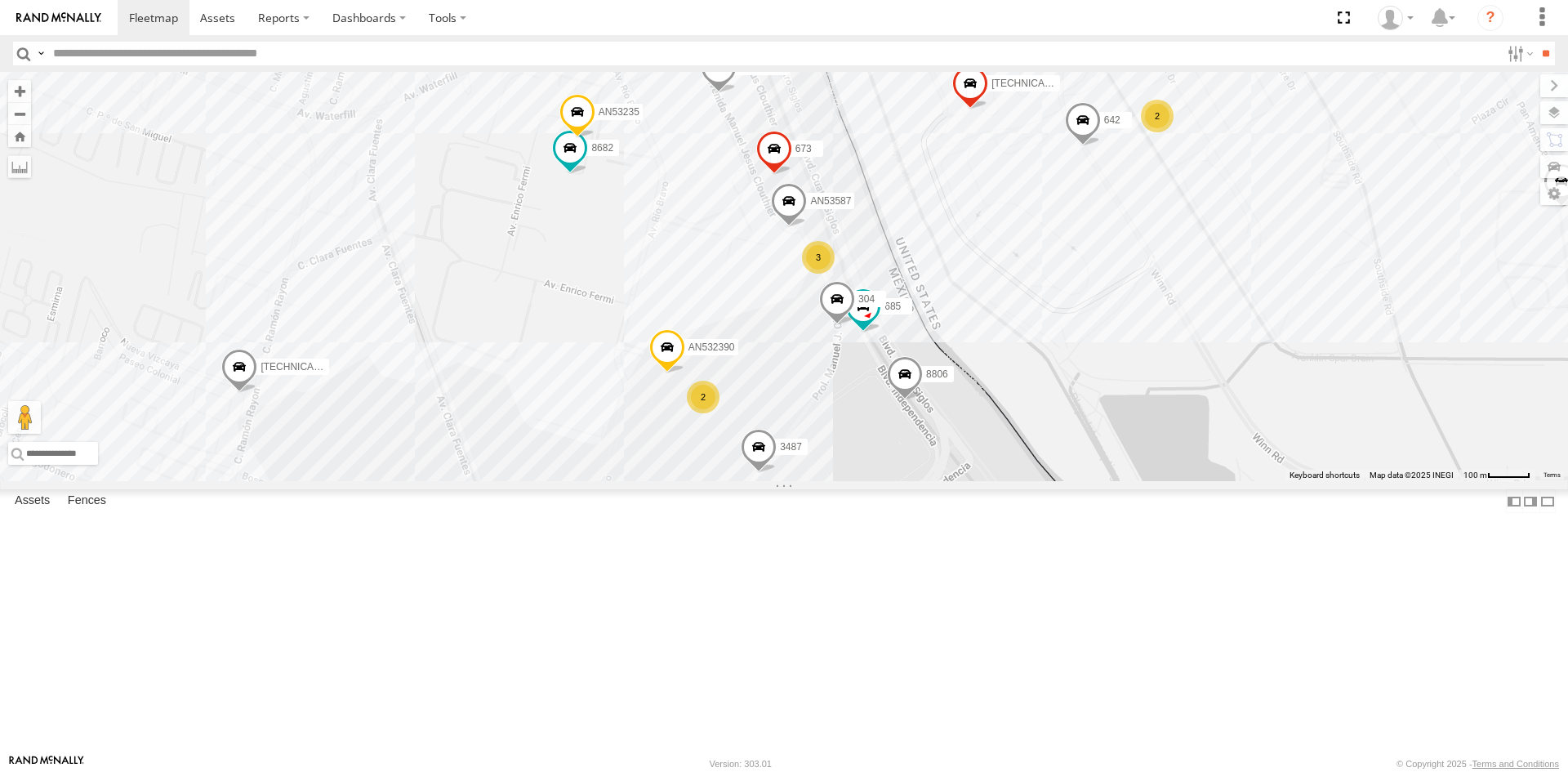 drag, startPoint x: 817, startPoint y: 319, endPoint x: 878, endPoint y: 262, distance: 83.48653 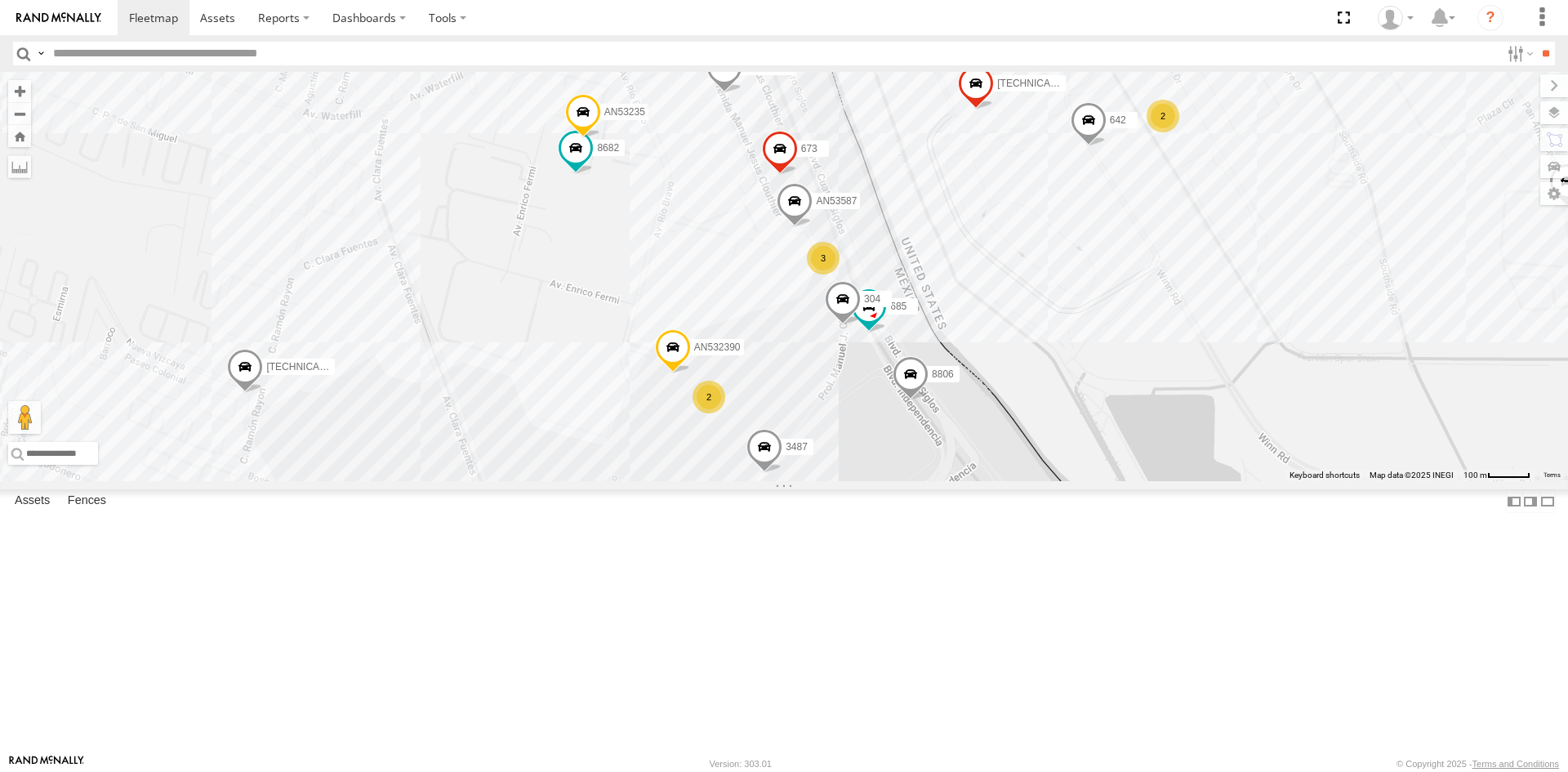 drag, startPoint x: 877, startPoint y: 417, endPoint x: 943, endPoint y: 340, distance: 101.415 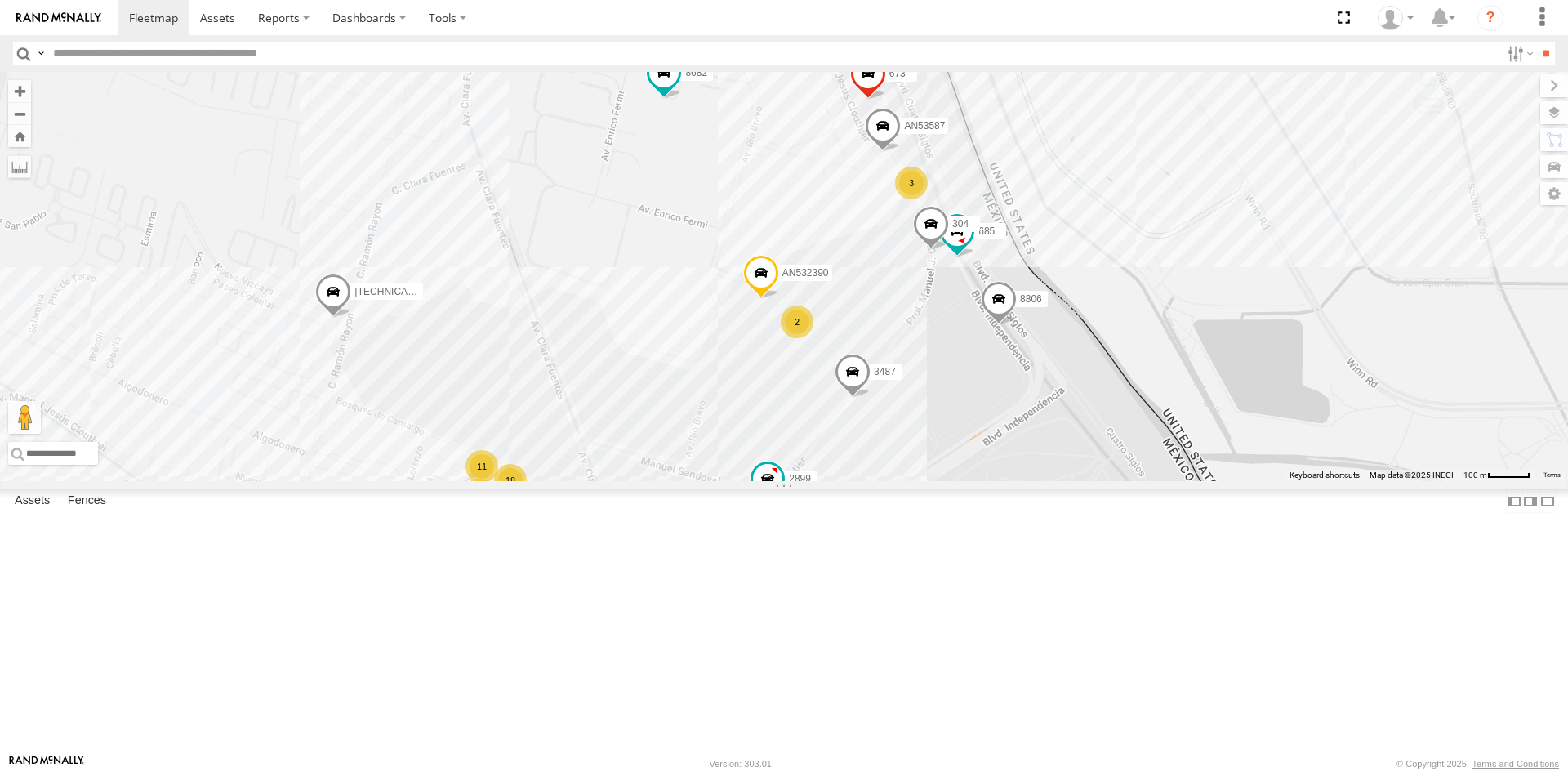 drag, startPoint x: 984, startPoint y: 553, endPoint x: 1007, endPoint y: 582, distance: 37.013511 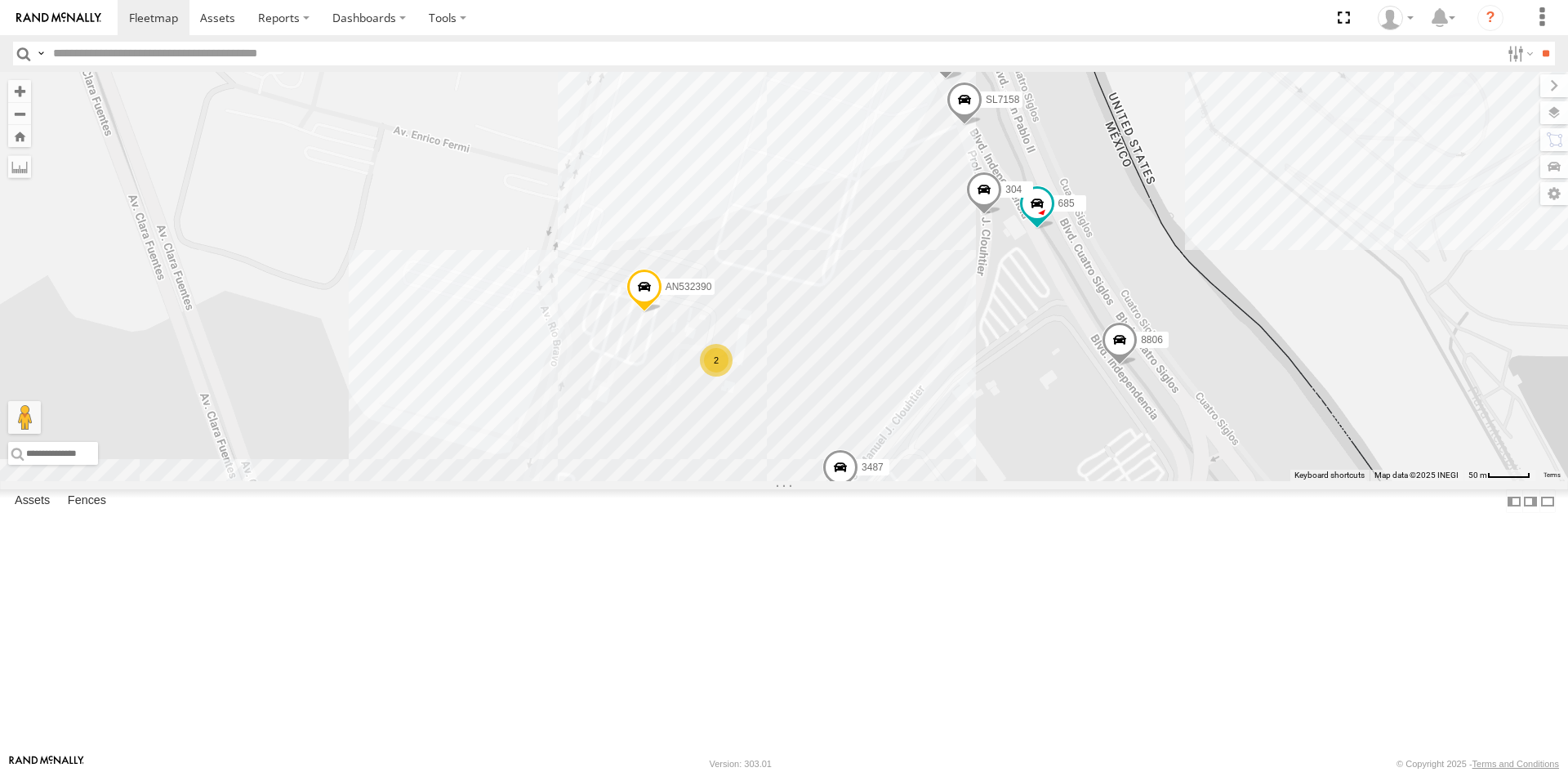 drag, startPoint x: 924, startPoint y: 402, endPoint x: 893, endPoint y: 506, distance: 108.52189 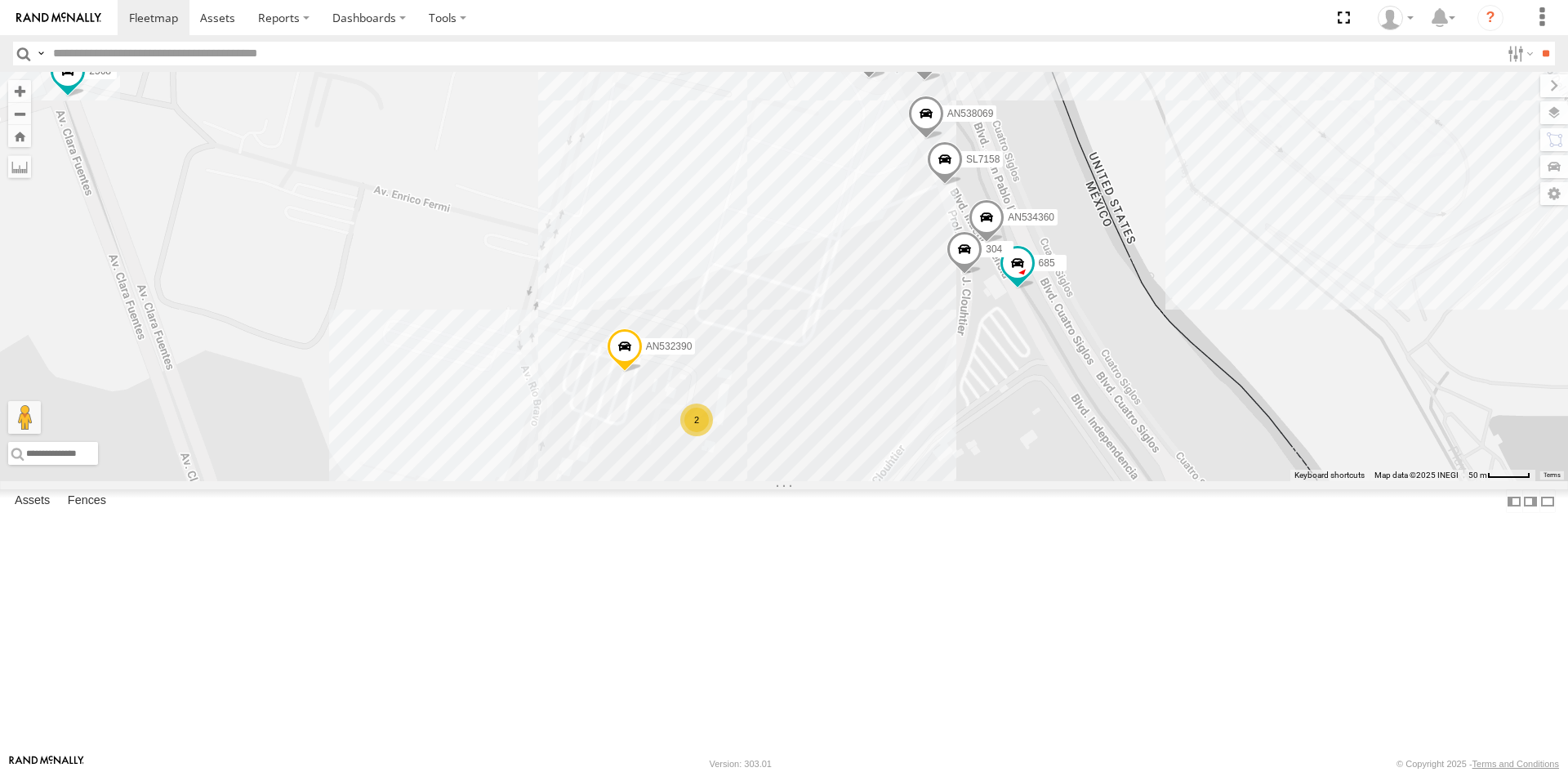 drag, startPoint x: 933, startPoint y: 383, endPoint x: 941, endPoint y: 372, distance: 13.601471 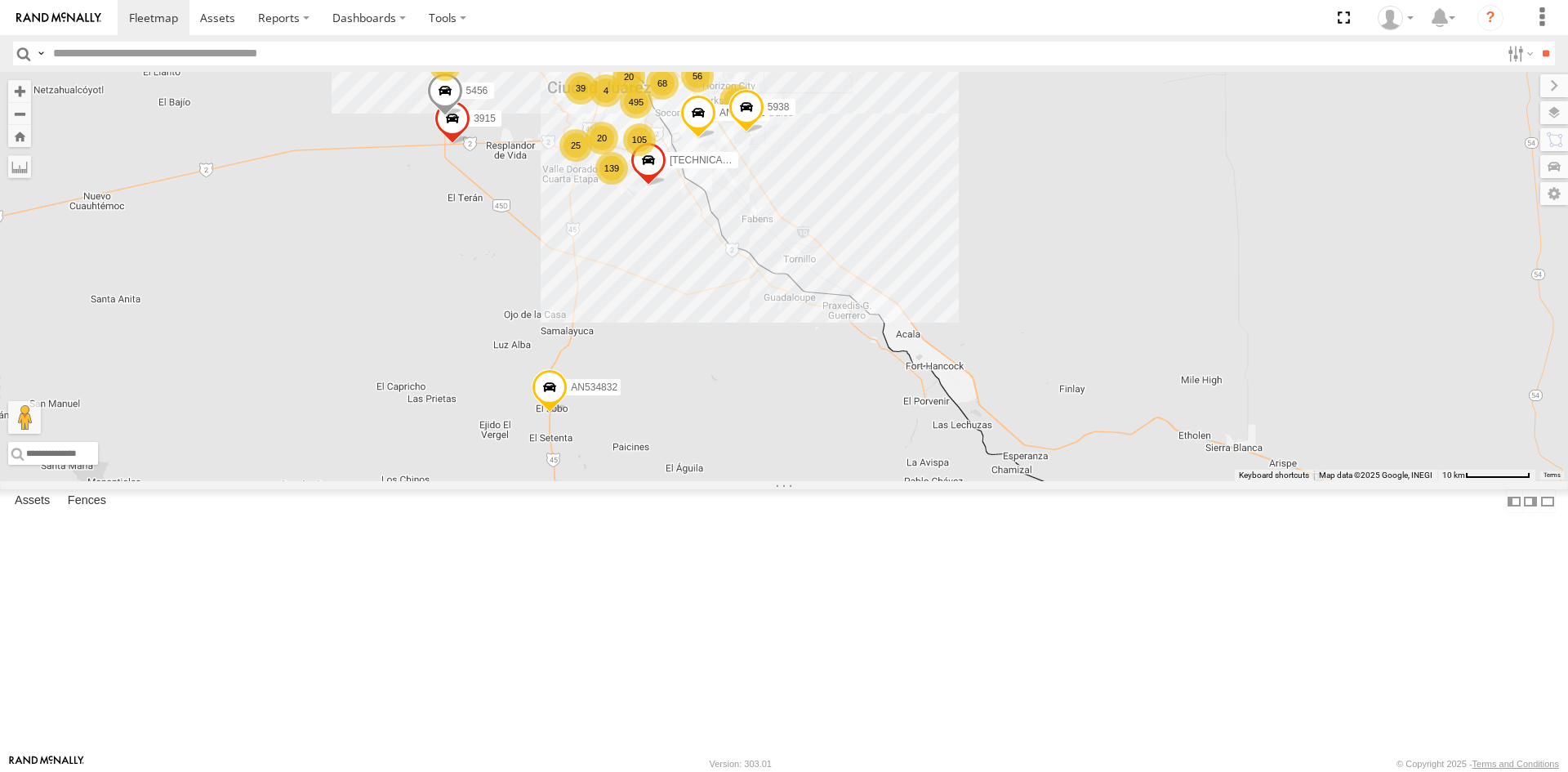 drag, startPoint x: 728, startPoint y: 311, endPoint x: 795, endPoint y: 451, distance: 155.20631 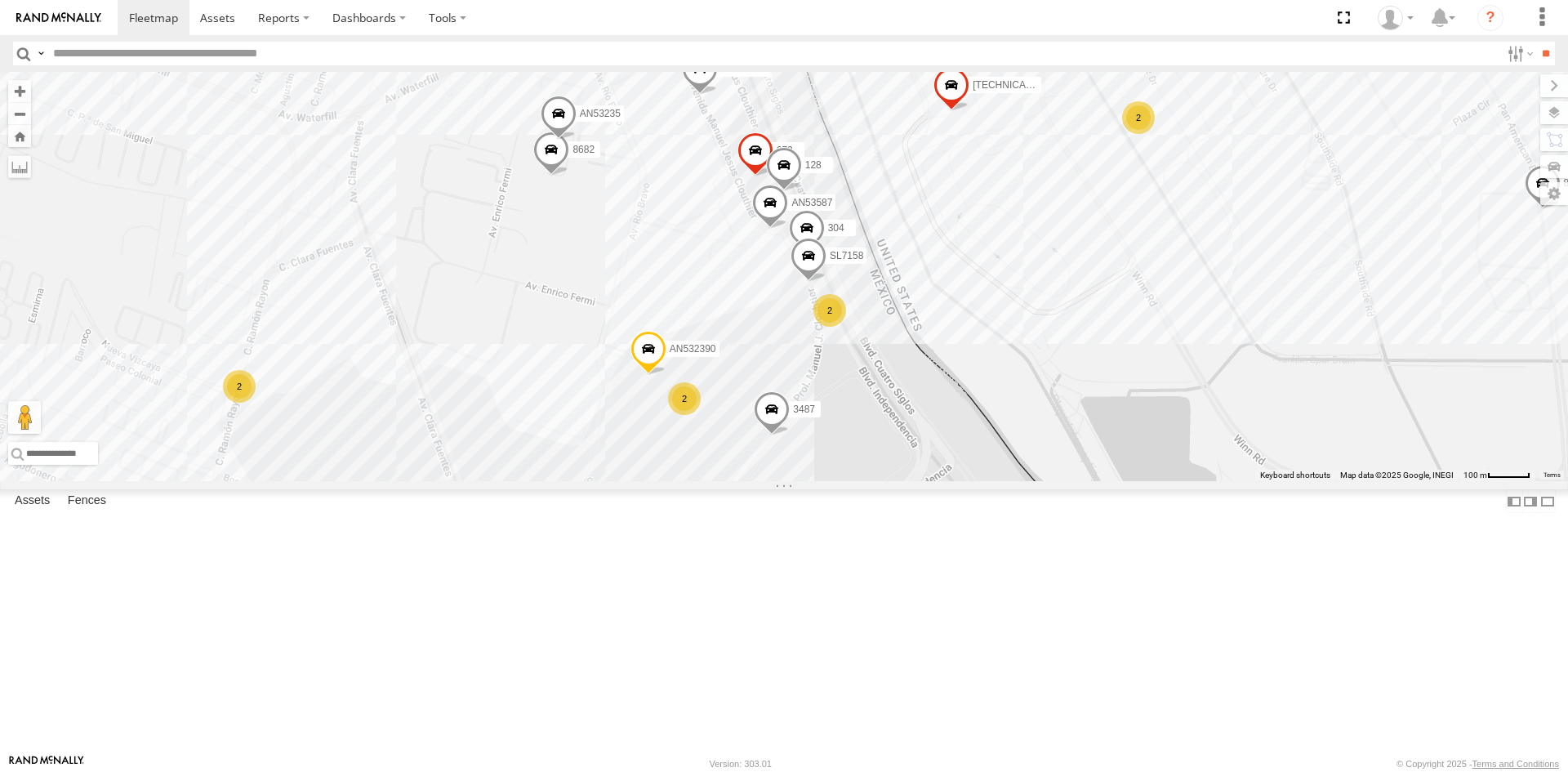 drag, startPoint x: 832, startPoint y: 582, endPoint x: 906, endPoint y: 438, distance: 161.9012 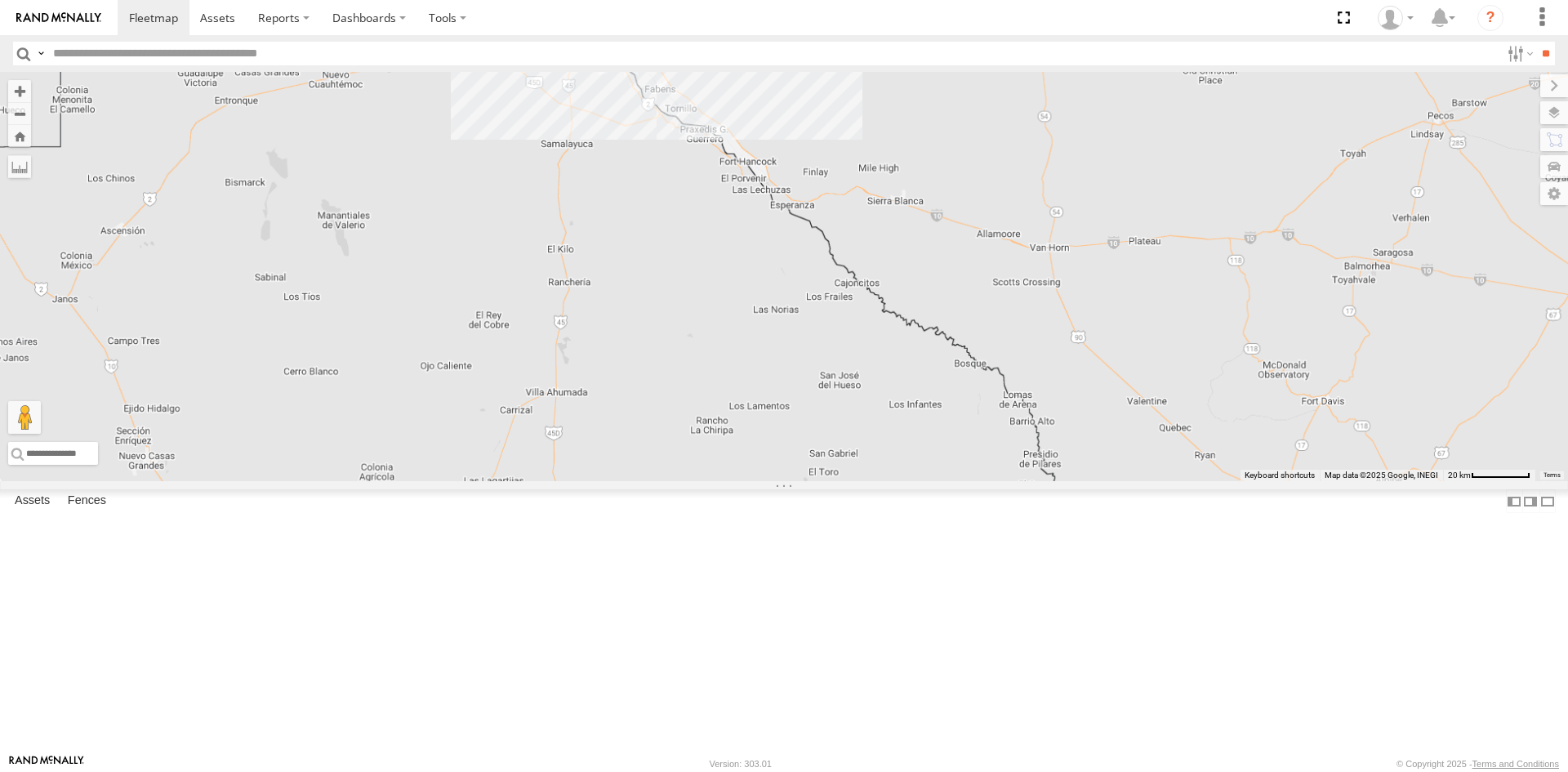 drag, startPoint x: 742, startPoint y: 167, endPoint x: 804, endPoint y: 266, distance: 116.81181 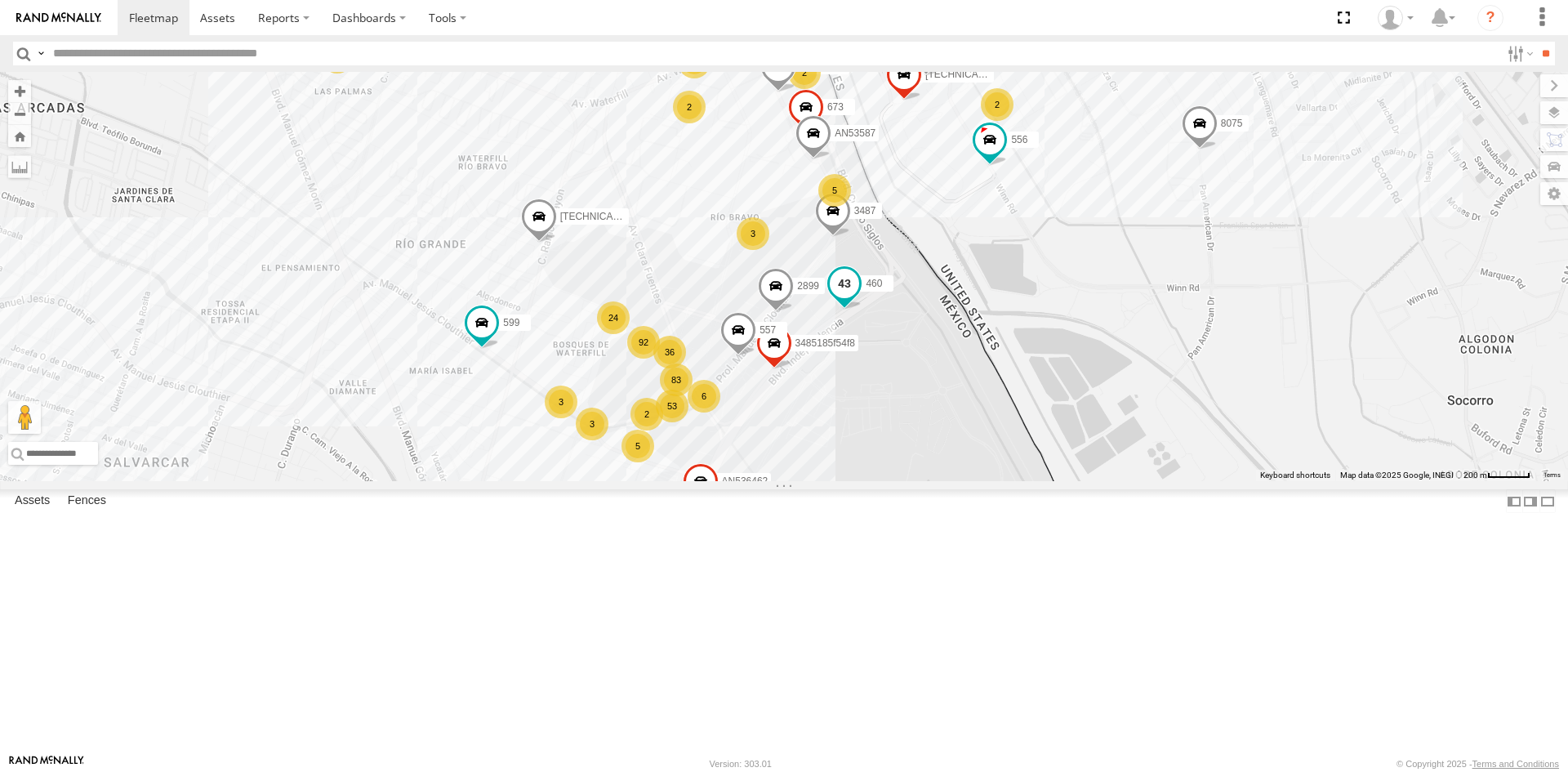 drag, startPoint x: 793, startPoint y: 296, endPoint x: 829, endPoint y: 440, distance: 148.4318 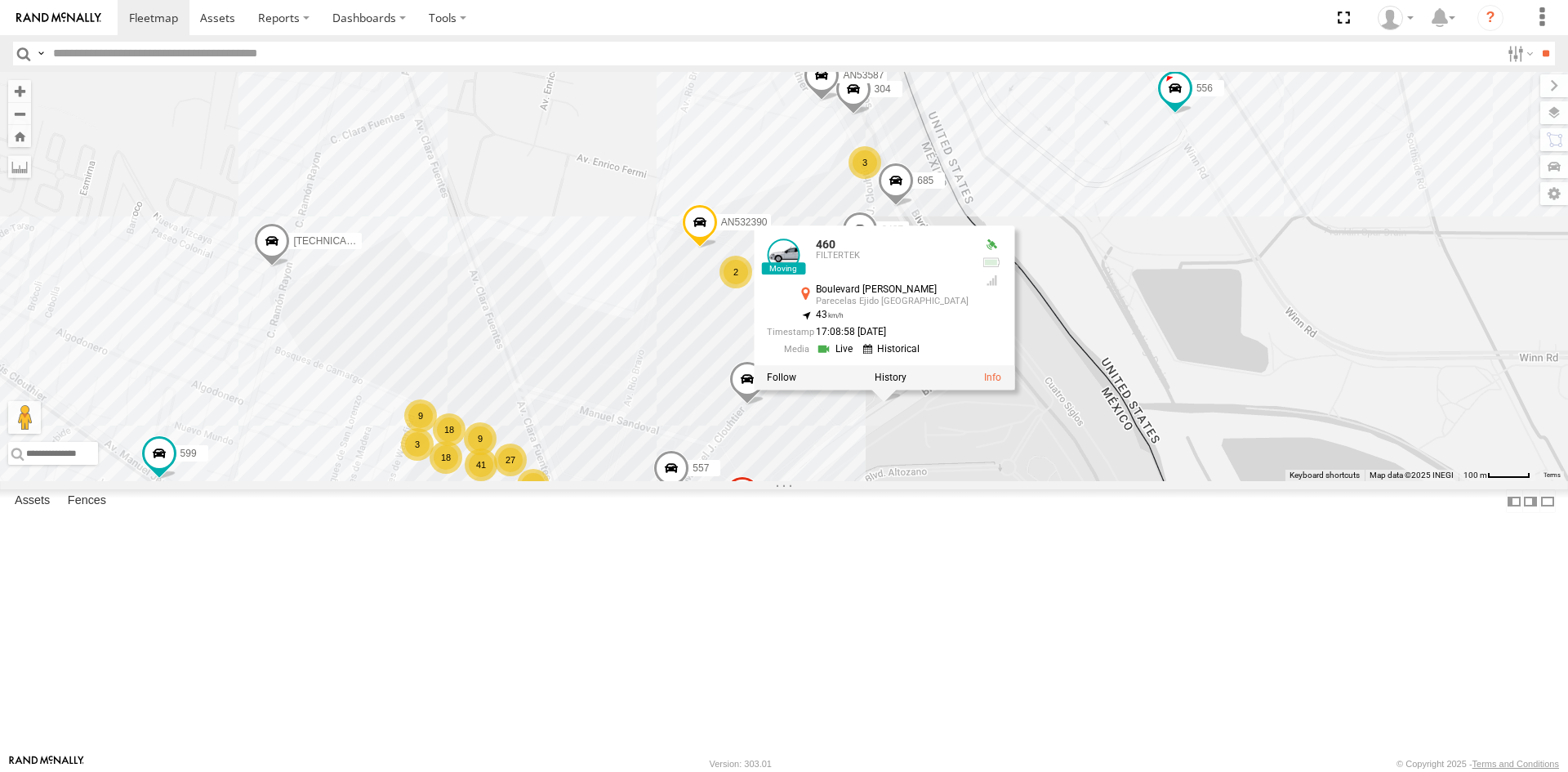 click on "ZJ538884 AN534464 AN535203 AN47472 AN538045 AN533357 015910001811580 ZJ535914 F2771 AN534116 3915 AN534832 5456 AN532756 AN5310637 AN53825 AN532167 357660104097530 5938 427 81001 553 015910001843096 357660104093935 845 6424 AN537575 467 NISSAN 063 8075 AN537732 AN601534 ZJ263 015910002873720 AN535261 015910001795205 T01 757 AN539247 C2914 AN531391 756 357660104096649 3487 AN539297 AN532111 AN535030 AN601409 673 599 6792 AN536462 AN534578 460 2899 556 3485185f54f8 557 AN53587 34851866F79C 460 FILTERTEK Boulevard Manuel Talamás Camandari Parecelas Ejido Zaragoza 31.65859 ,  -106.33618 43 17:08:58 07/16/2025 5458 626 AN53201 L722 23 50 27 41 18 3 18 65 9 5 2 3 AN532390 9 10 2 2 14 8682 685 3 2 304 C459 AN538979 AN53235" at bounding box center [784, 276] 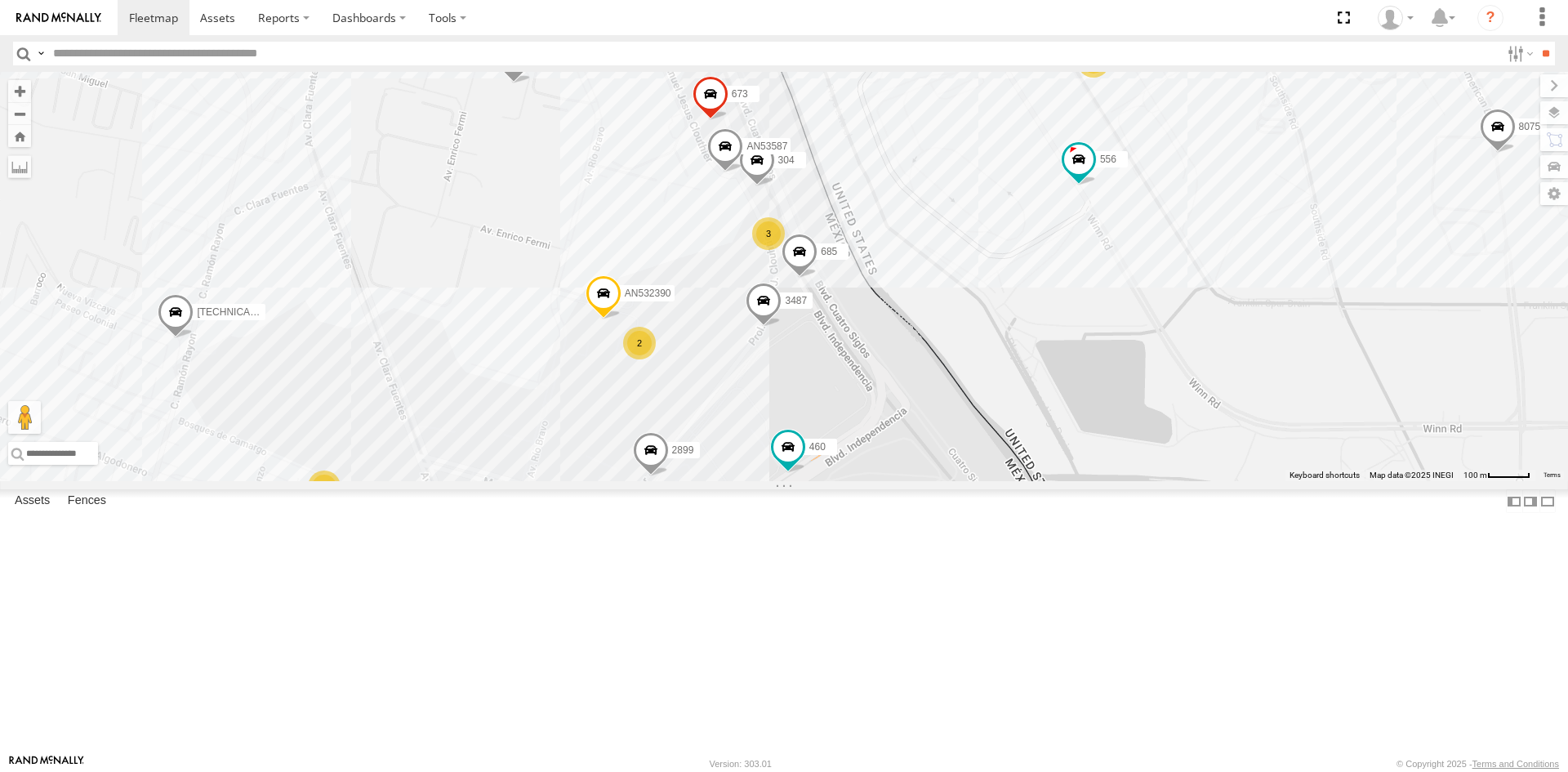 drag, startPoint x: 1018, startPoint y: 436, endPoint x: 913, endPoint y: 511, distance: 129.03488 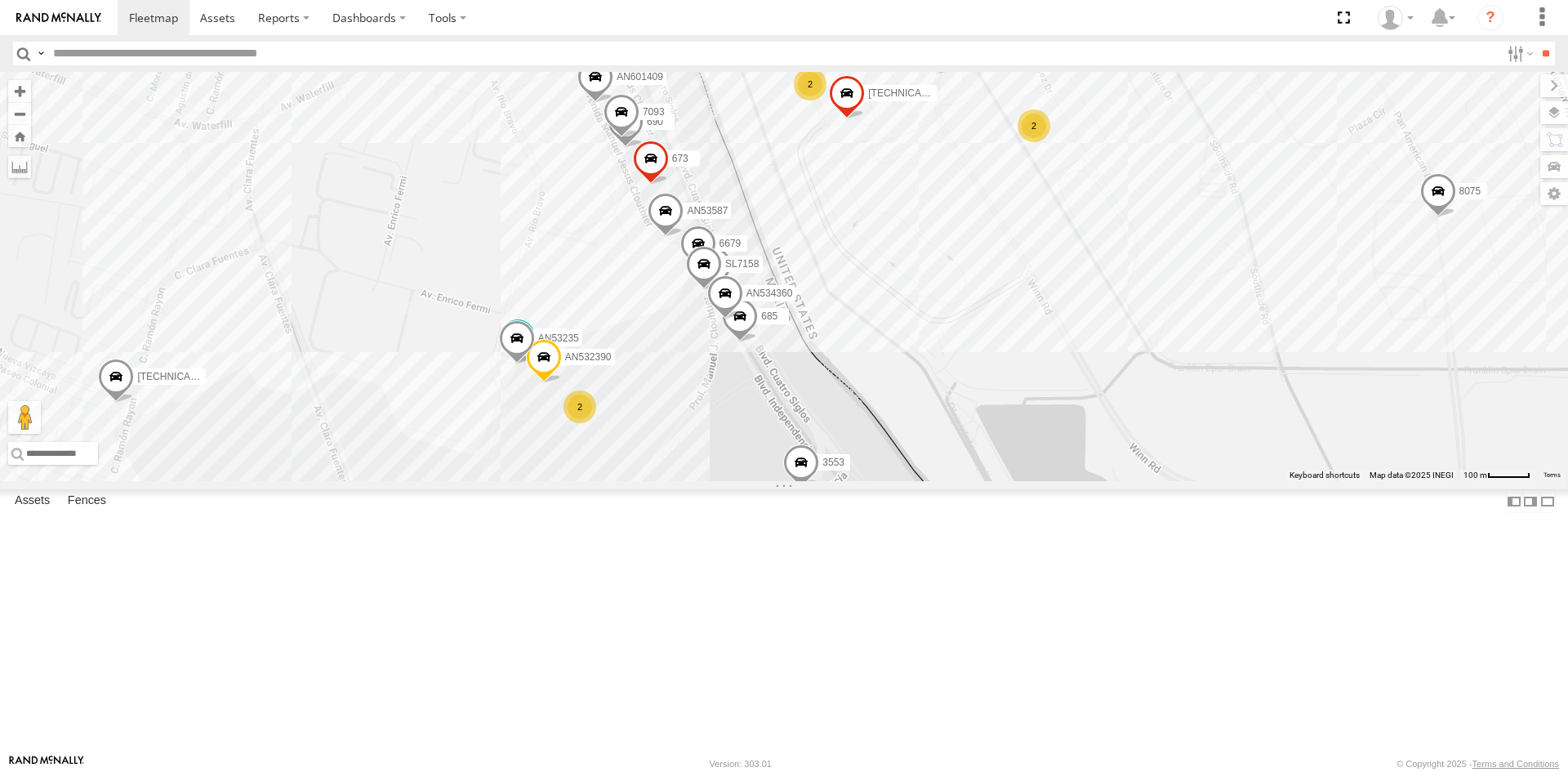 drag, startPoint x: 979, startPoint y: 460, endPoint x: 927, endPoint y: 522, distance: 80.91971 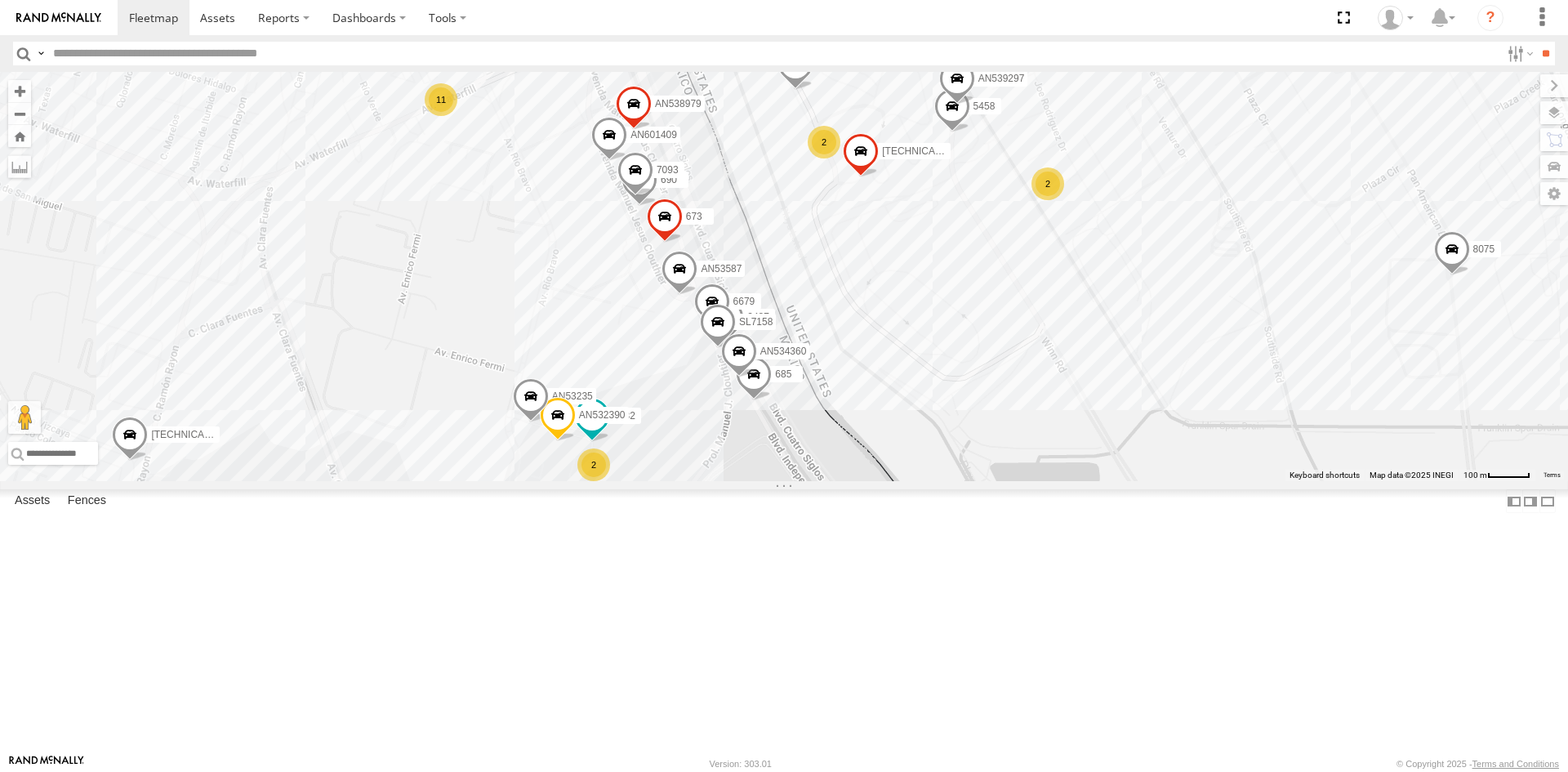 drag, startPoint x: 799, startPoint y: 397, endPoint x: 817, endPoint y: 457, distance: 62.641839 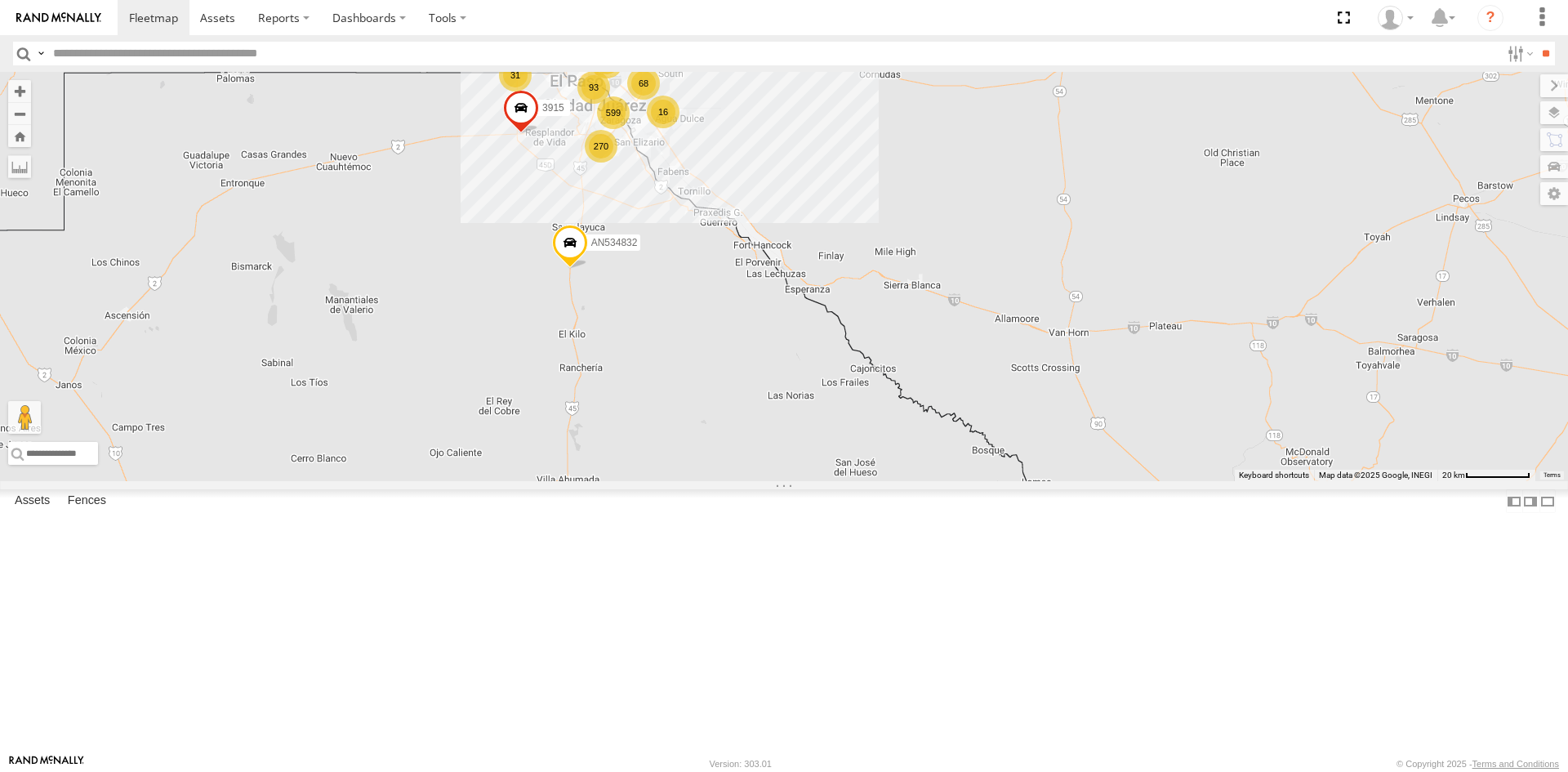 drag, startPoint x: 556, startPoint y: 190, endPoint x: 1, endPoint y: 246, distance: 557.81807 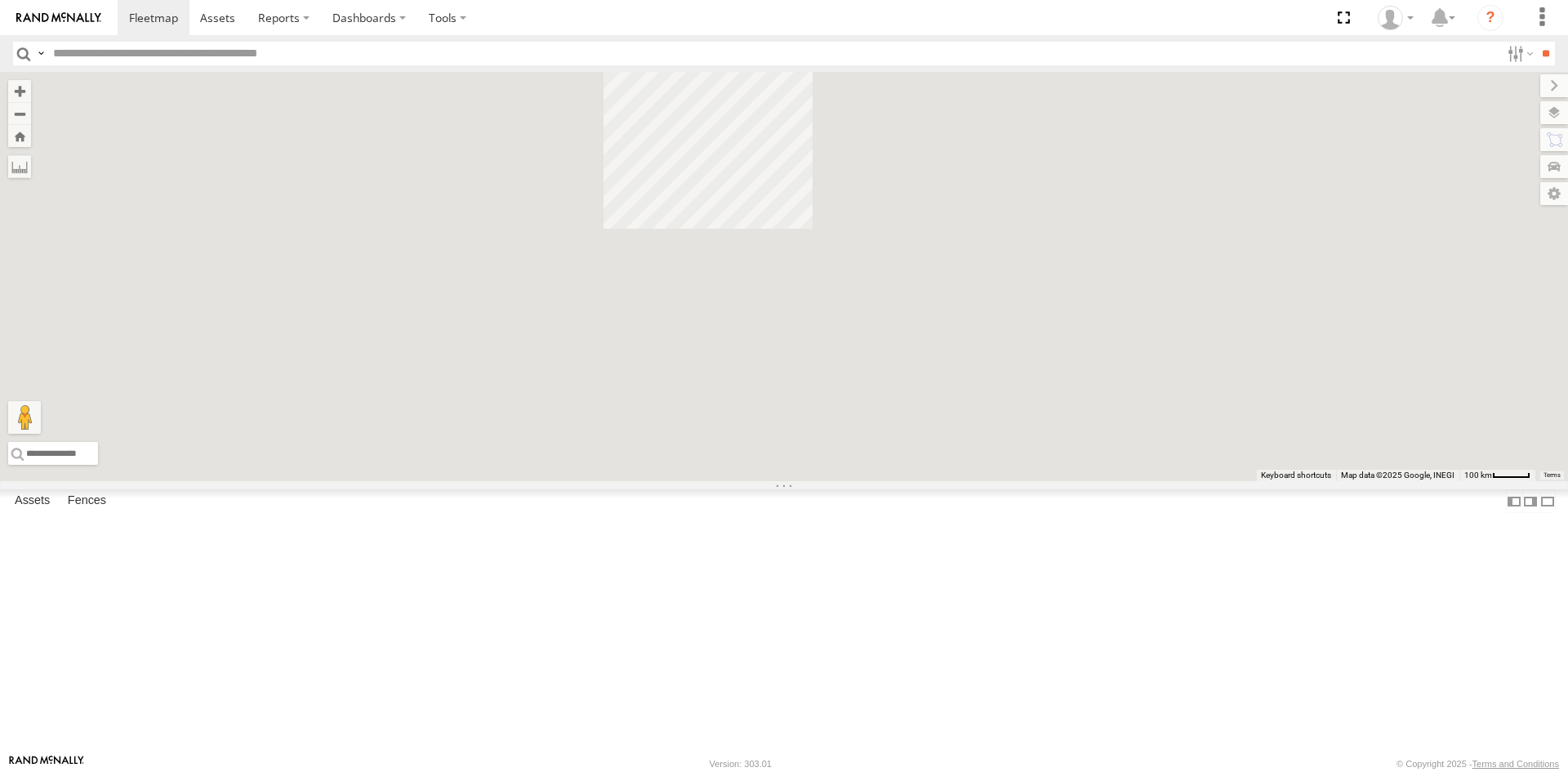 click on "← Move left → Move right ↑ Move up ↓ Move down + Zoom in - Zoom out Home Jump left by 75% End Jump right by 75% Page Up Jump up by 75% Page Down Jump down by 75% Keyboard shortcuts Map Data Map data ©2025 Google, INEGI Map data ©2025 Google, INEGI 100 km  Click to toggle between metric and imperial units Terms Report a map error" at bounding box center [784, 276] 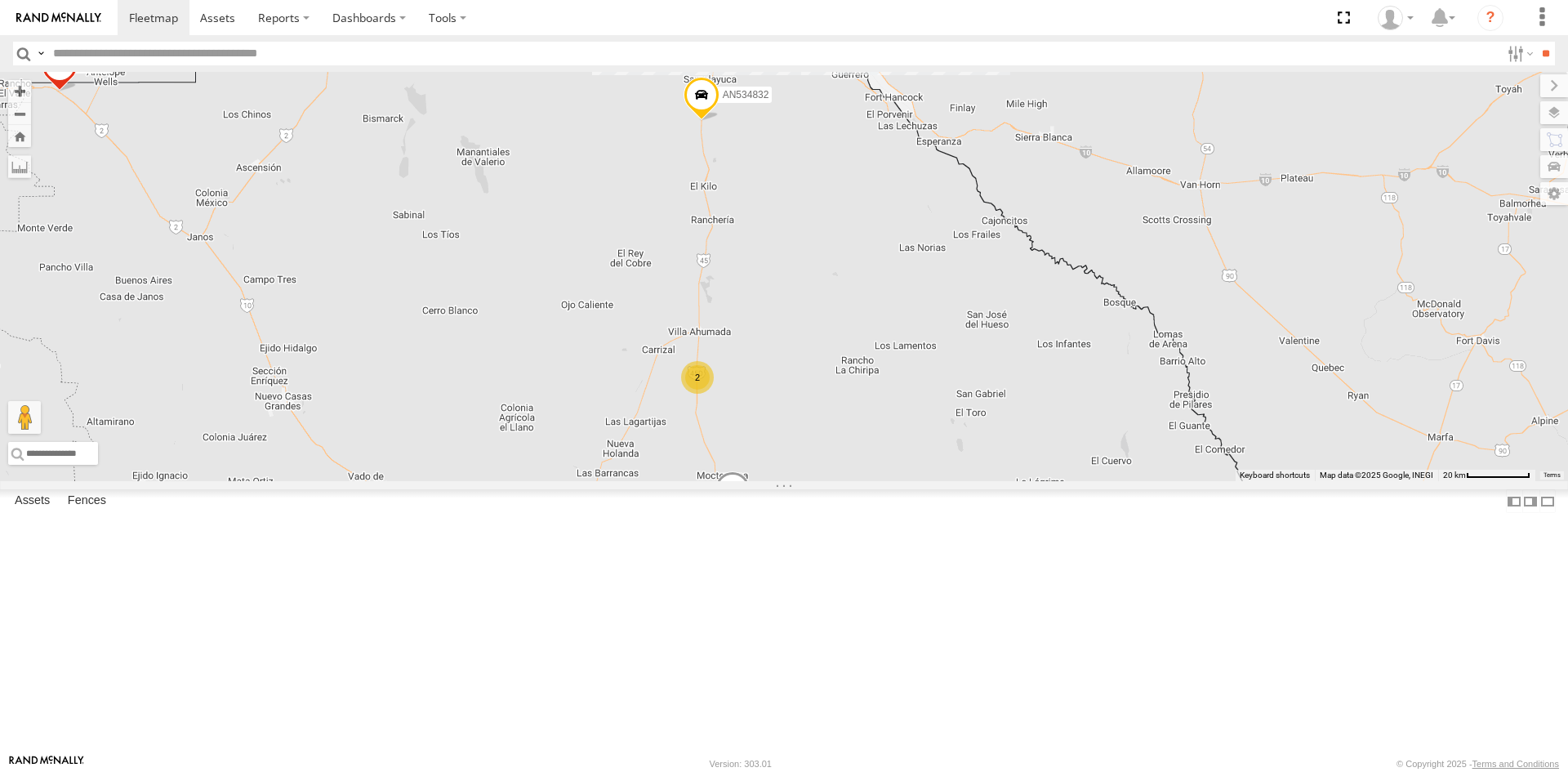 drag, startPoint x: 728, startPoint y: 159, endPoint x: 620, endPoint y: 301, distance: 178.40404 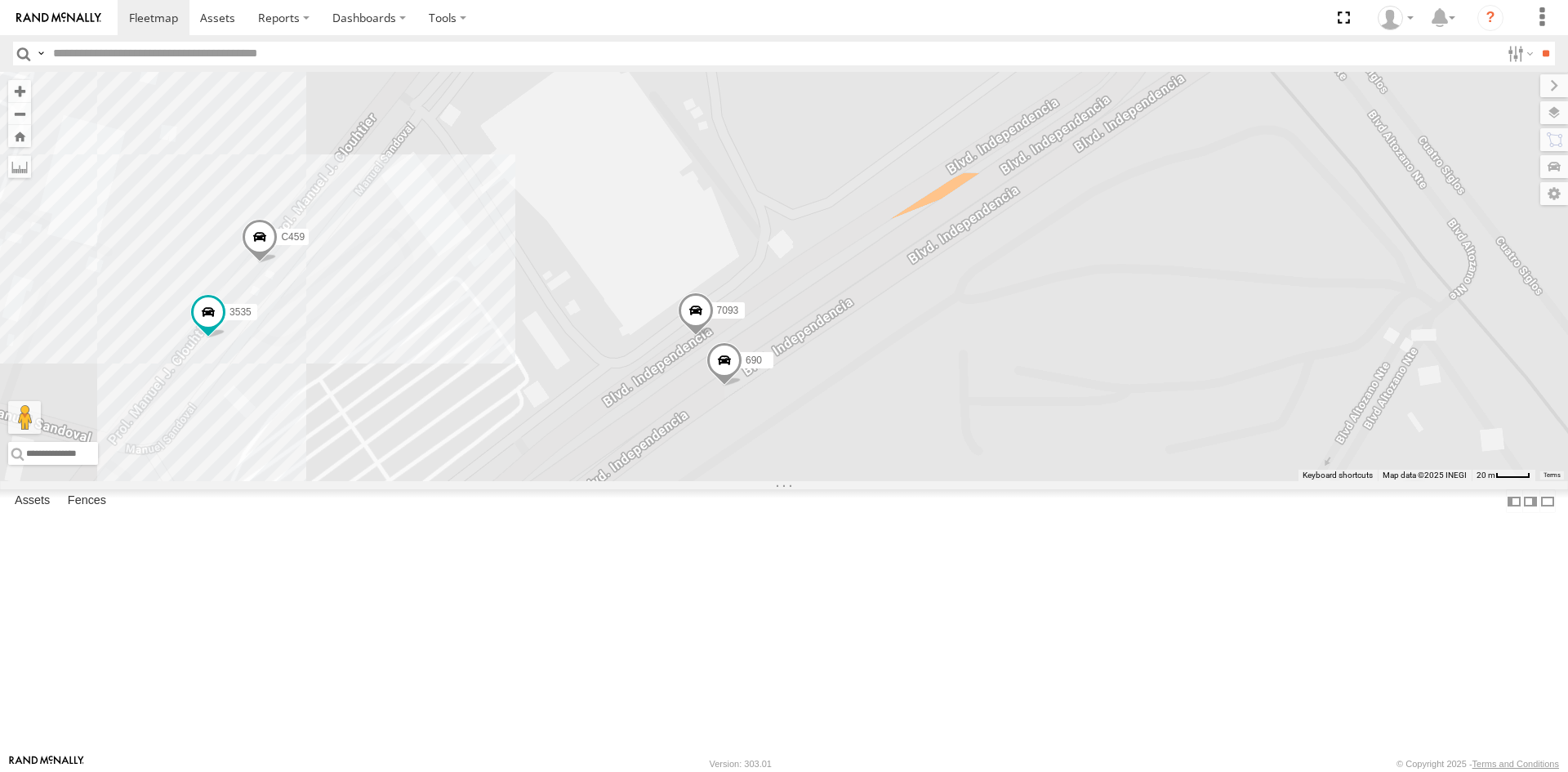 scroll, scrollTop: 0, scrollLeft: 0, axis: both 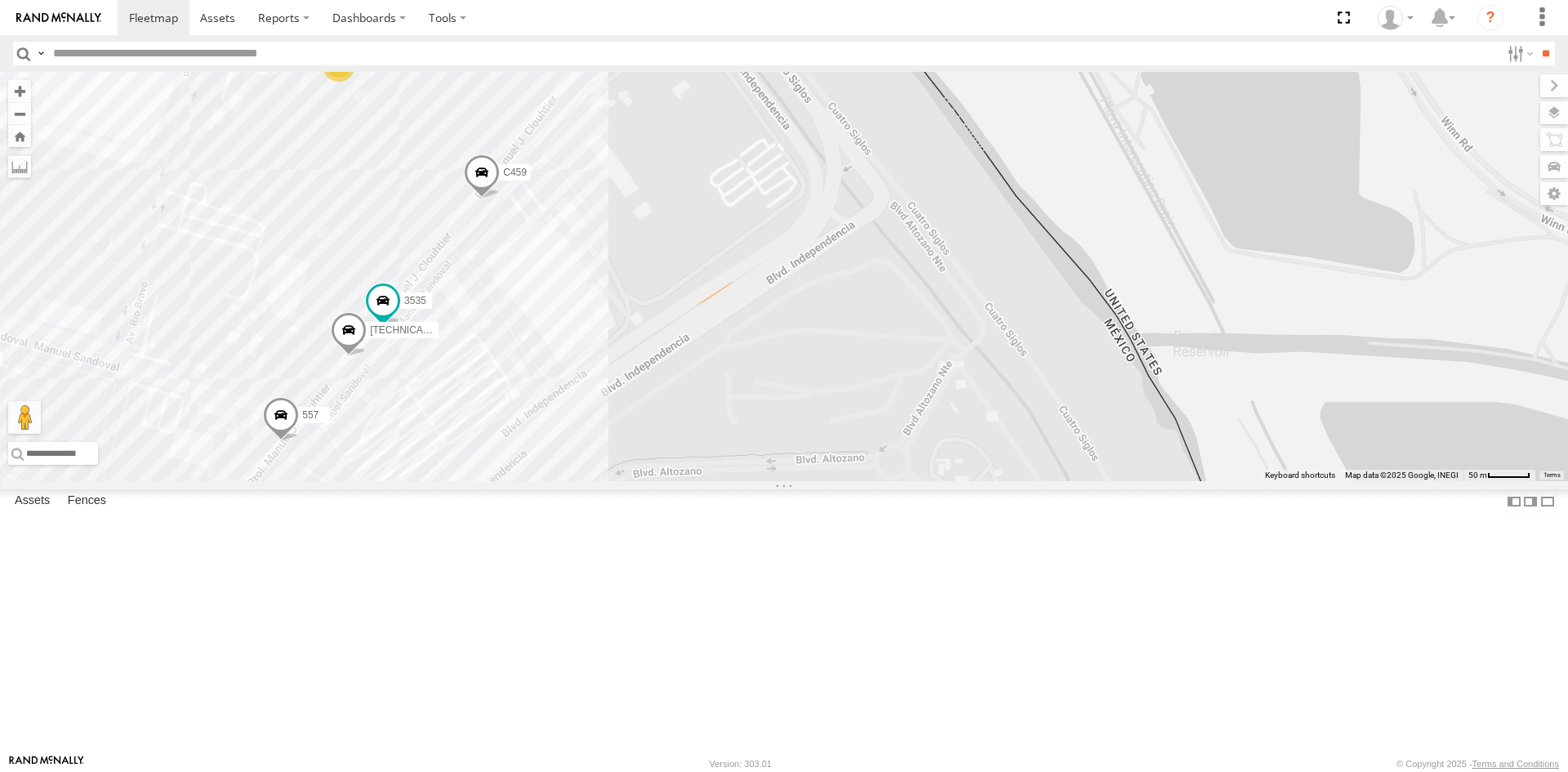 drag, startPoint x: 612, startPoint y: 353, endPoint x: 625, endPoint y: 414, distance: 62.369865 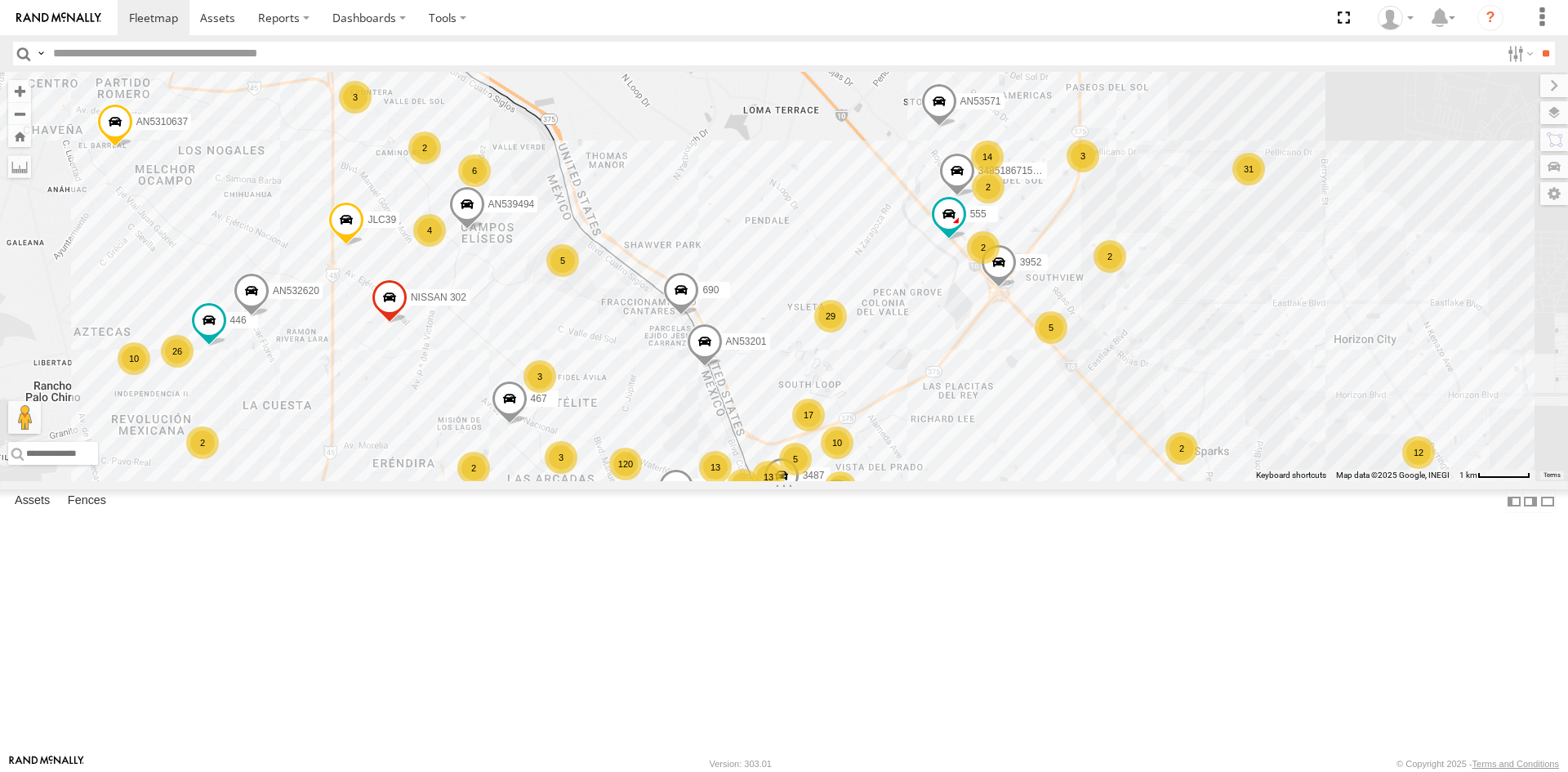 drag, startPoint x: 643, startPoint y: 482, endPoint x: 681, endPoint y: 368, distance: 120.16655 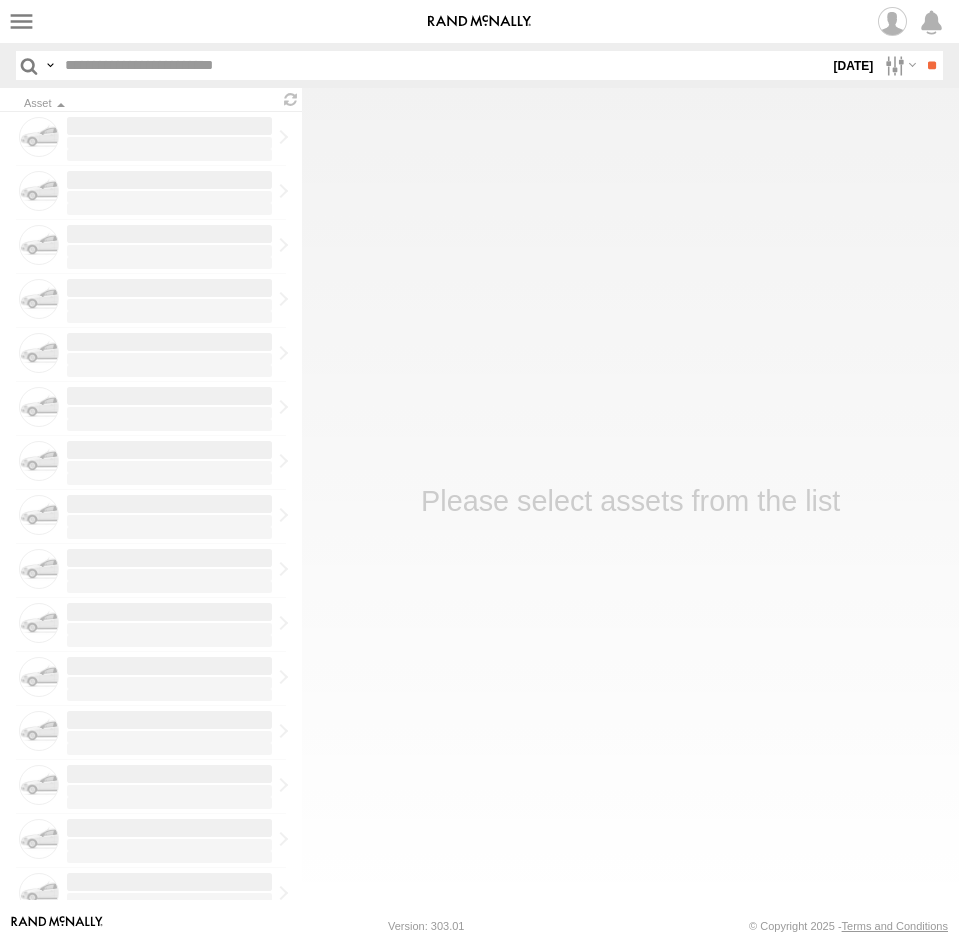 scroll, scrollTop: 0, scrollLeft: 0, axis: both 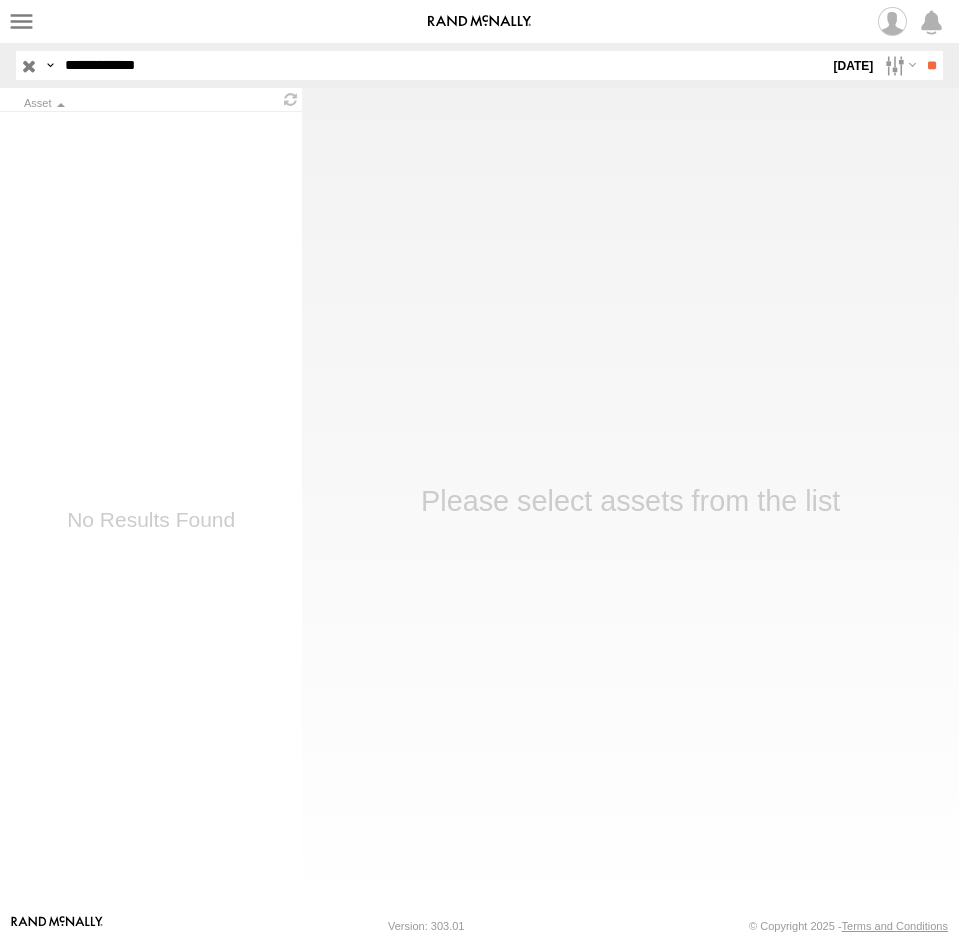 click on "**" at bounding box center (931, 65) 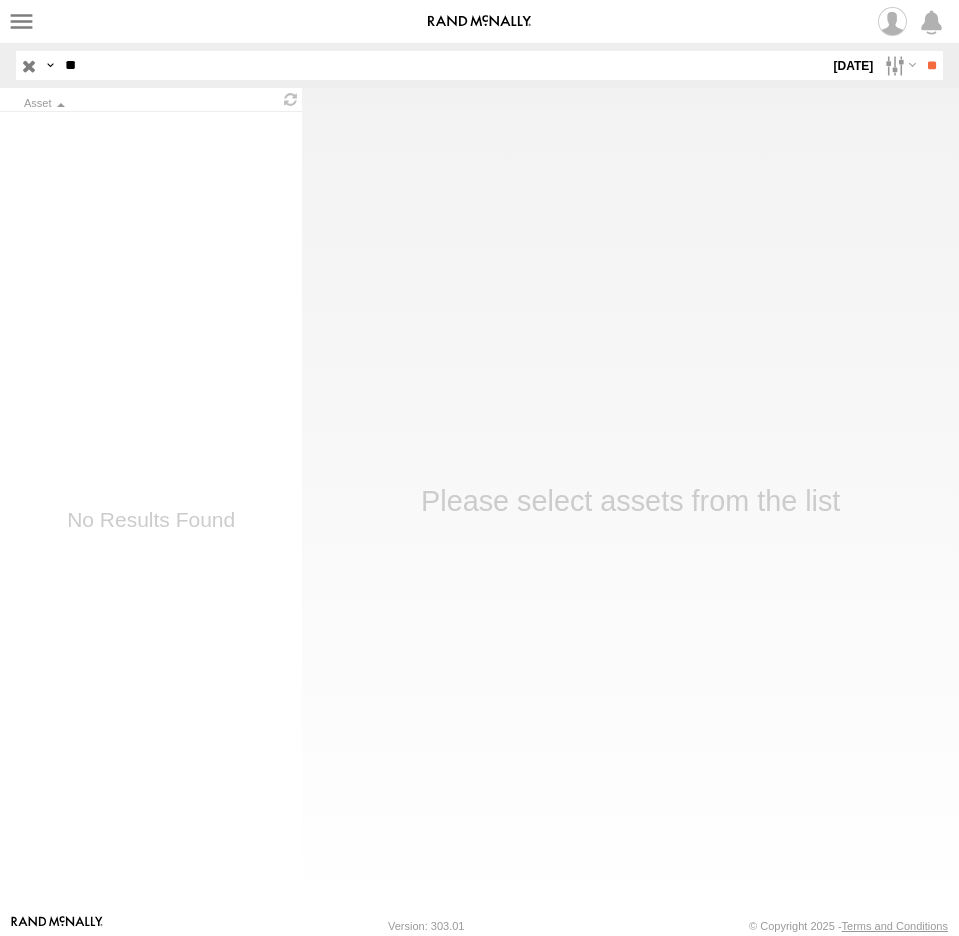 type on "*" 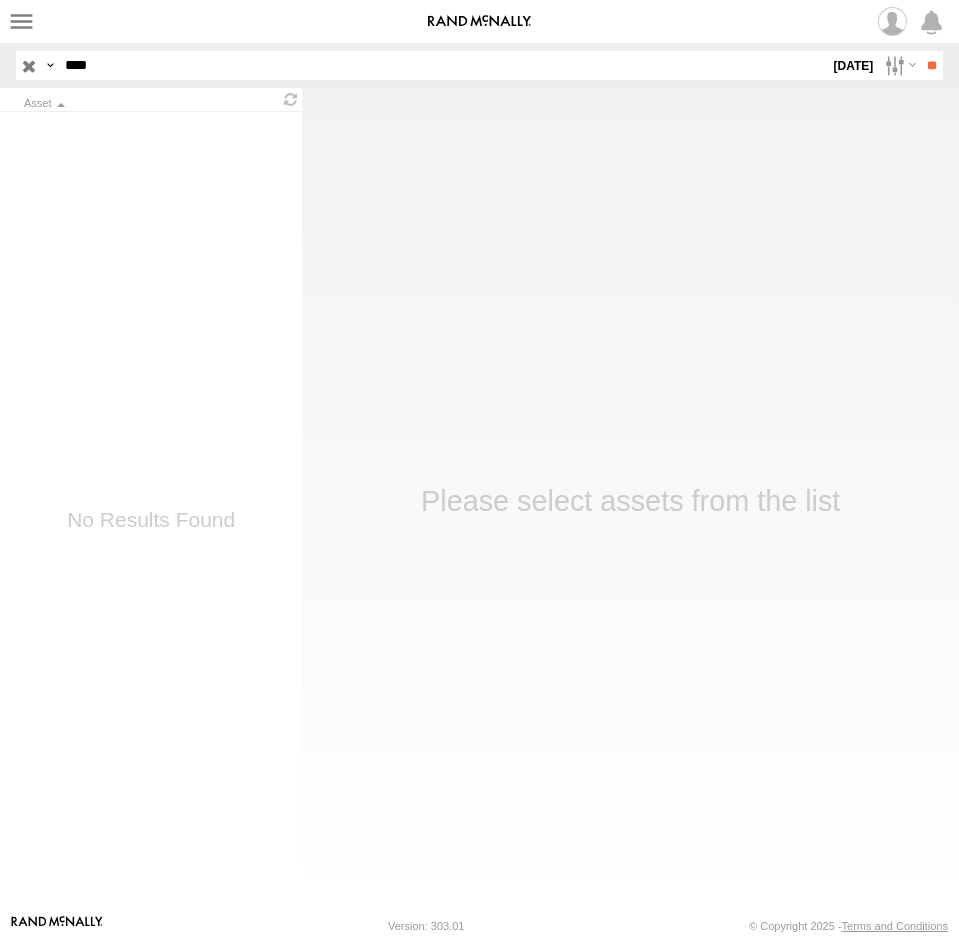 type on "****" 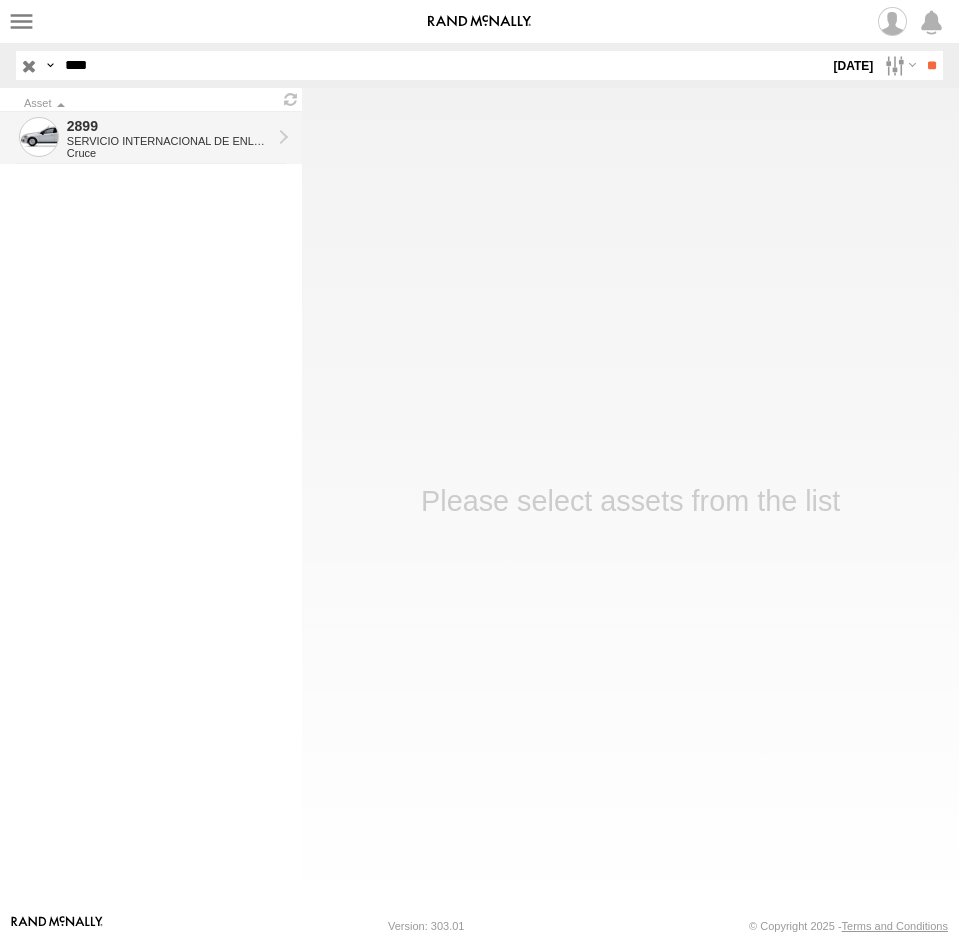 click on "SERVICIO INTERNACIONAL DE ENLACE TERRESTRE SA" at bounding box center (169, 141) 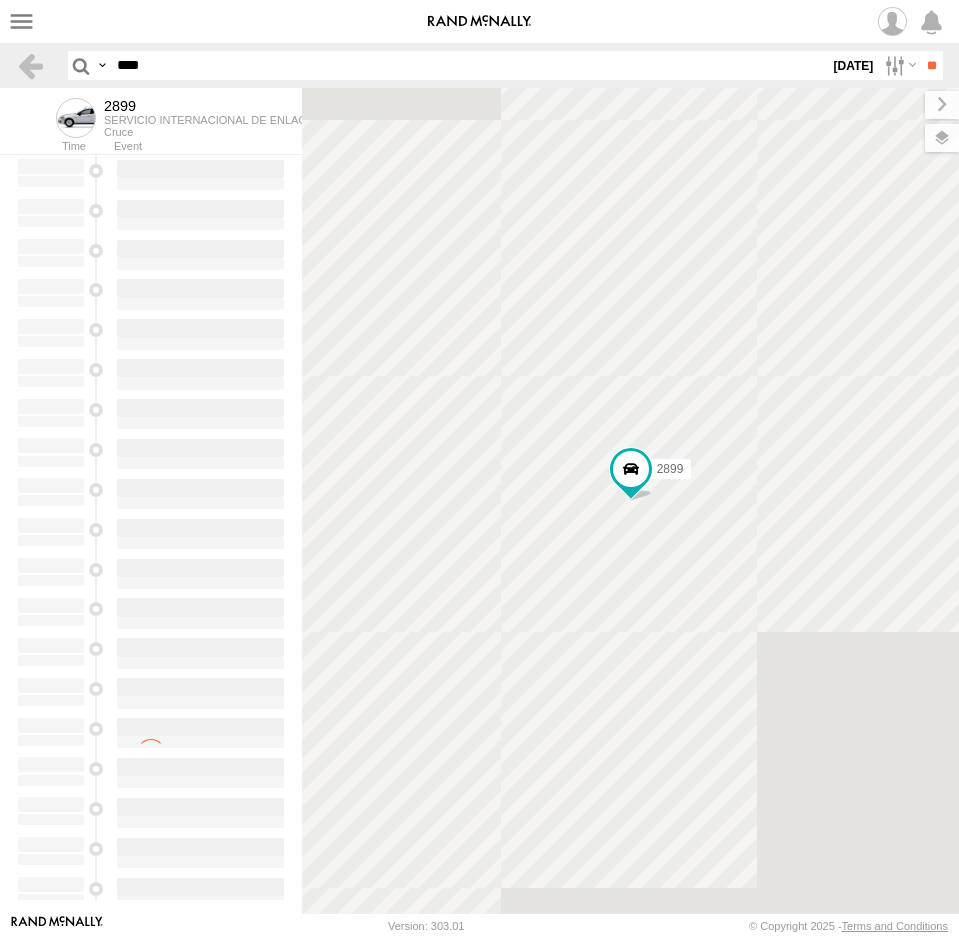 scroll, scrollTop: 0, scrollLeft: 0, axis: both 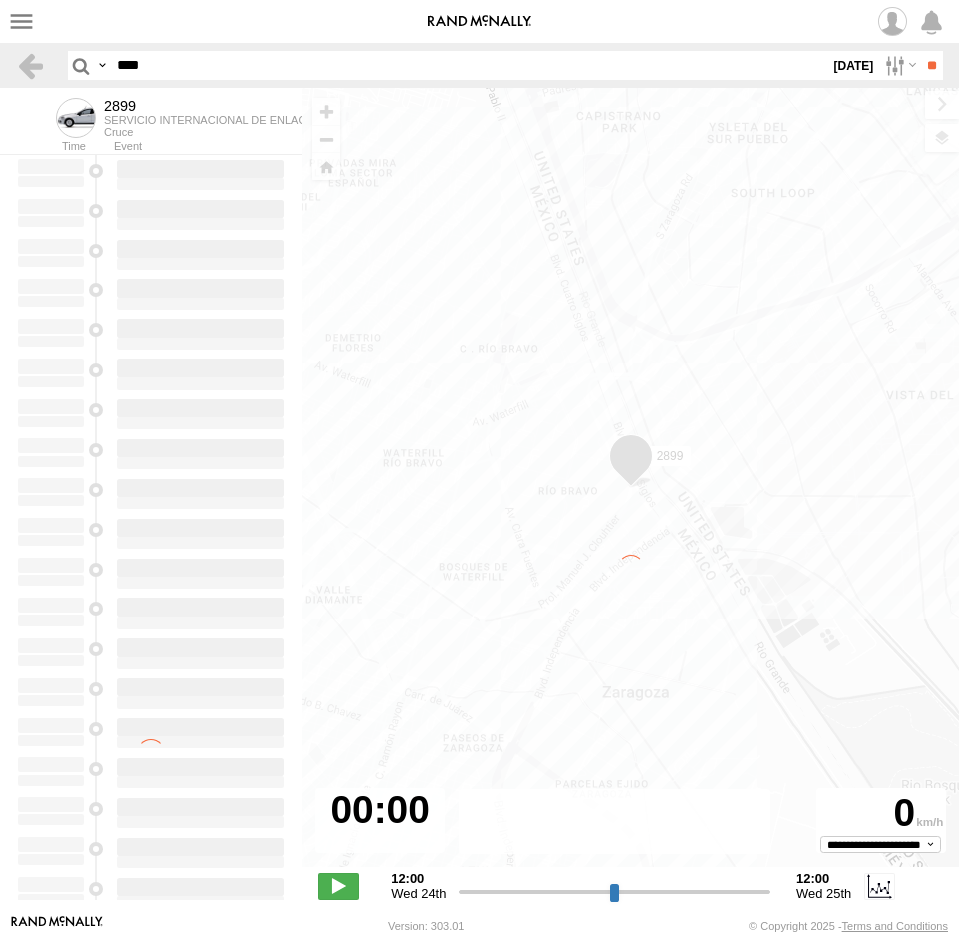 type on "**********" 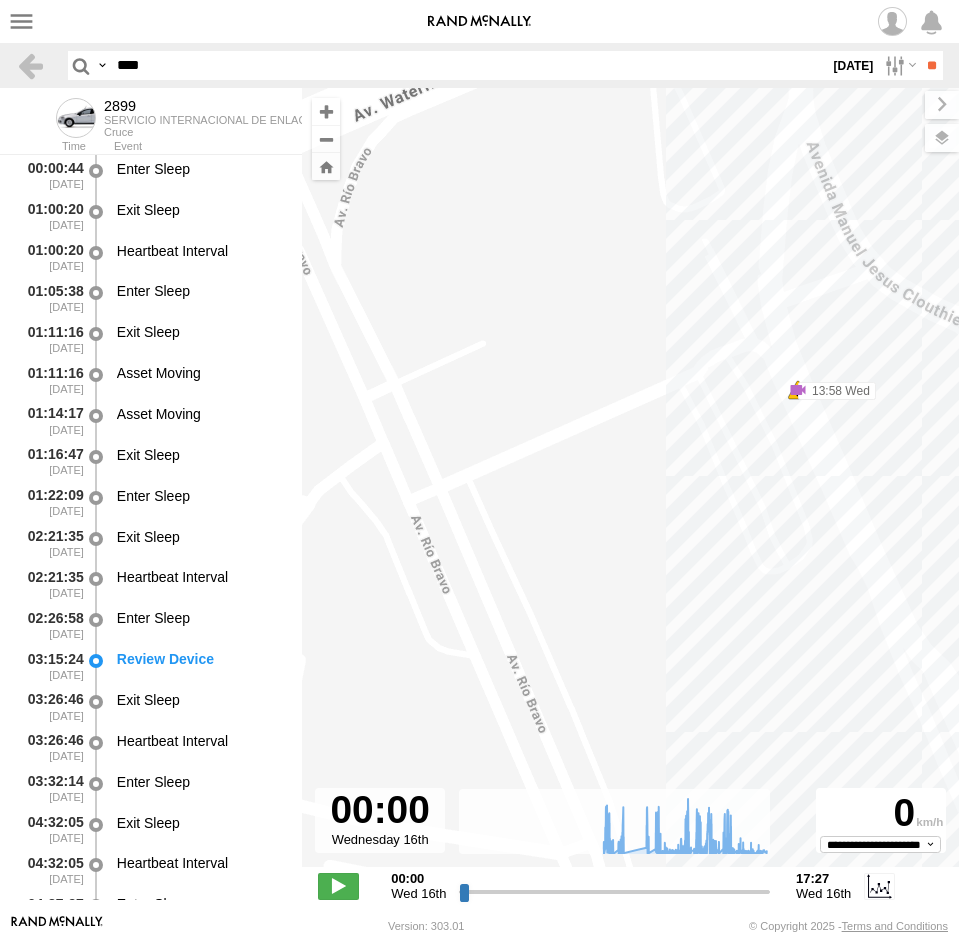 drag, startPoint x: 705, startPoint y: 372, endPoint x: 515, endPoint y: 496, distance: 226.88322 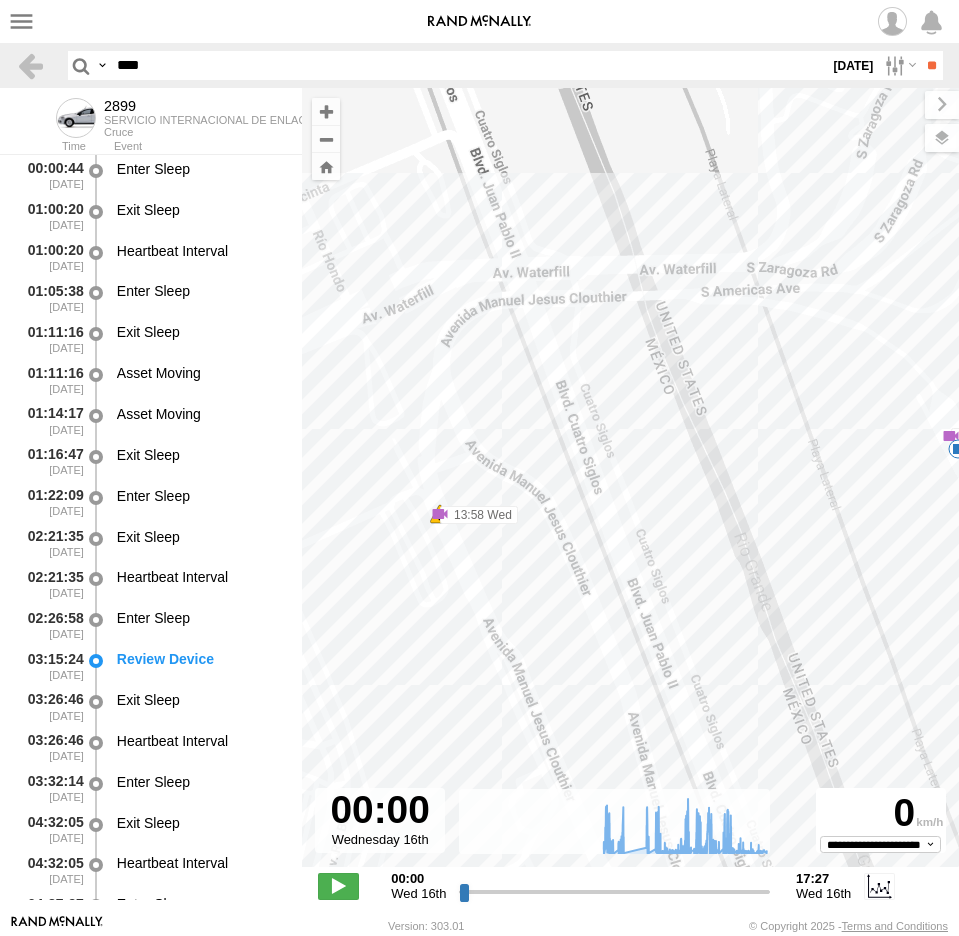 drag, startPoint x: 734, startPoint y: 557, endPoint x: 588, endPoint y: 496, distance: 158.23085 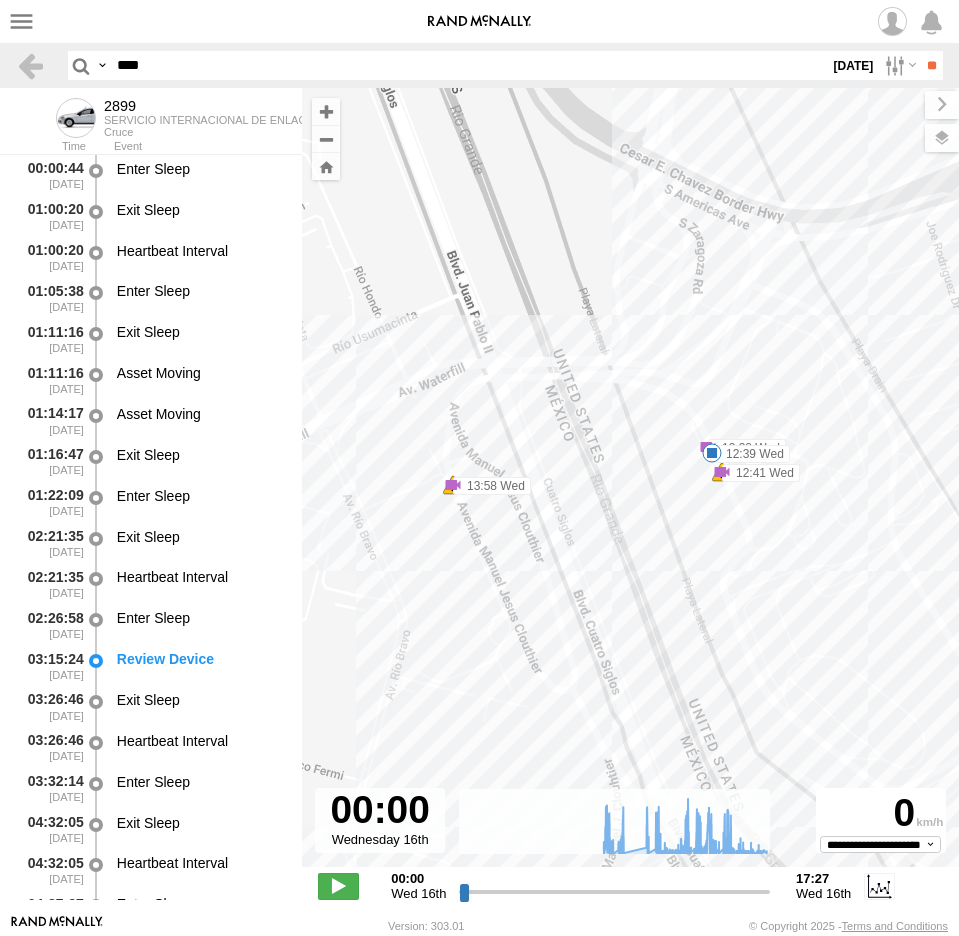 drag, startPoint x: 694, startPoint y: 502, endPoint x: 636, endPoint y: 370, distance: 144.18044 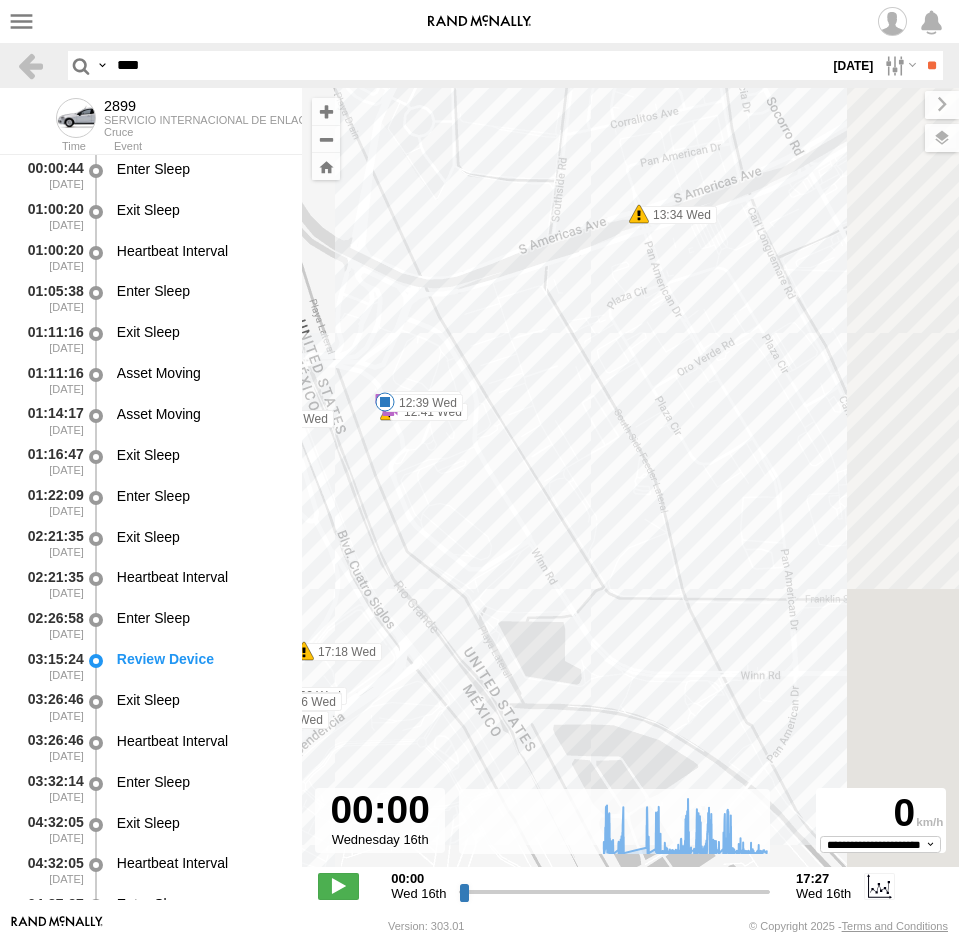 drag, startPoint x: 699, startPoint y: 669, endPoint x: 440, endPoint y: 763, distance: 275.5304 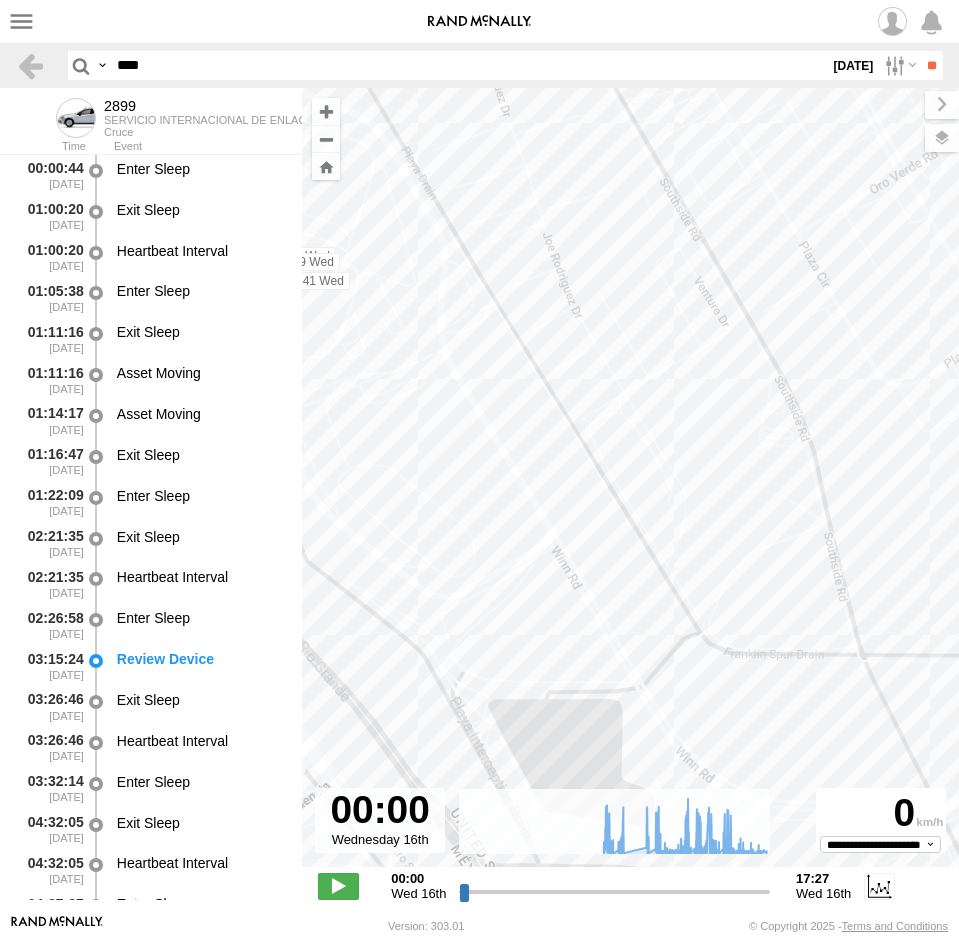 drag, startPoint x: 563, startPoint y: 509, endPoint x: 588, endPoint y: 479, distance: 39.051247 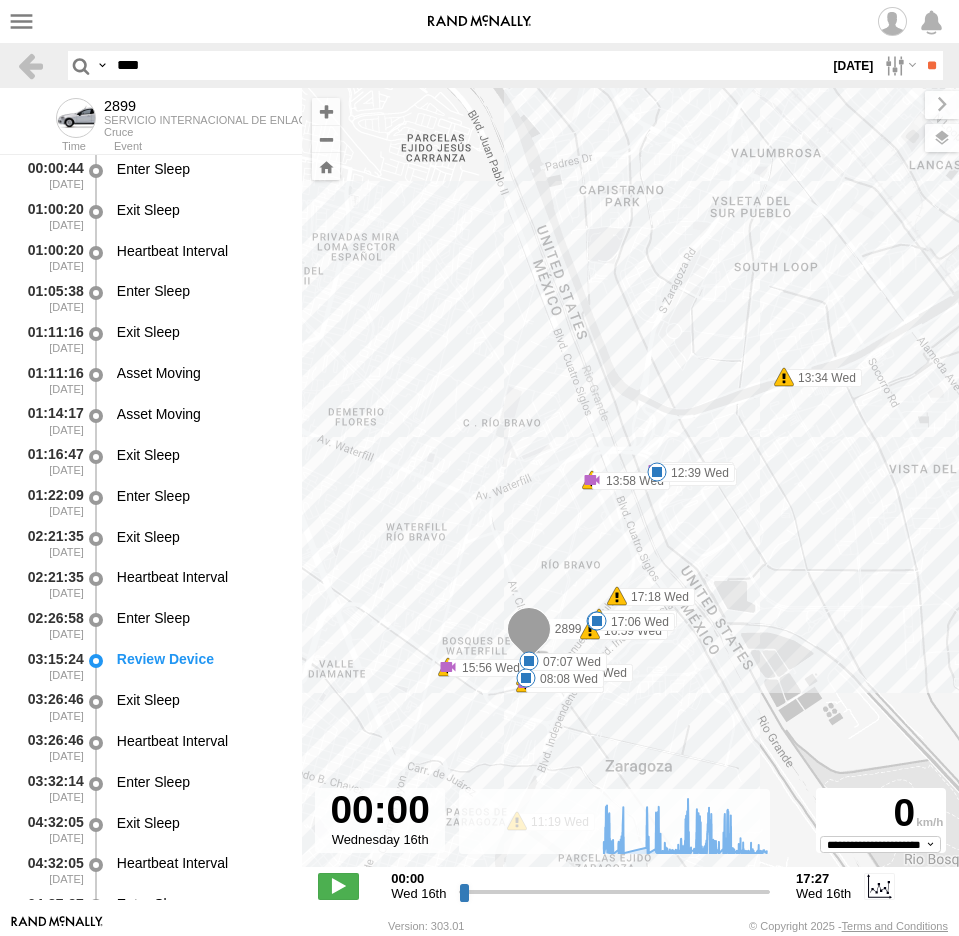 click at bounding box center (0, 0) 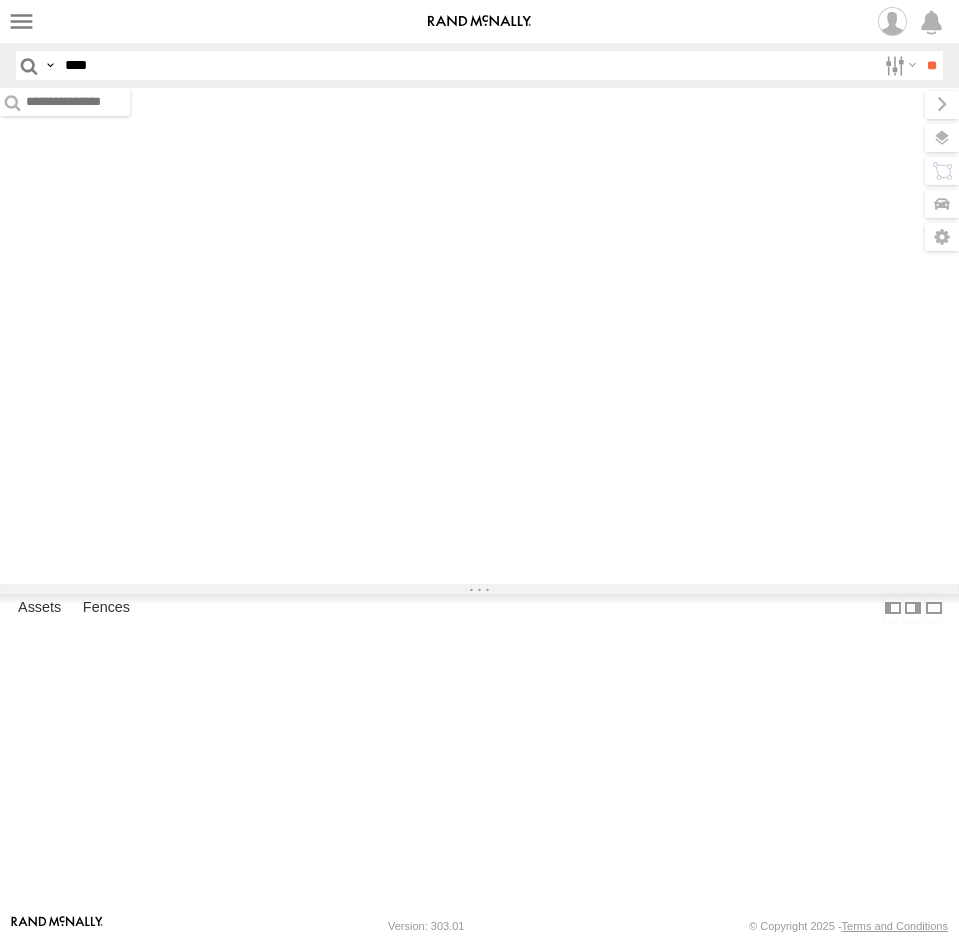 scroll, scrollTop: 0, scrollLeft: 0, axis: both 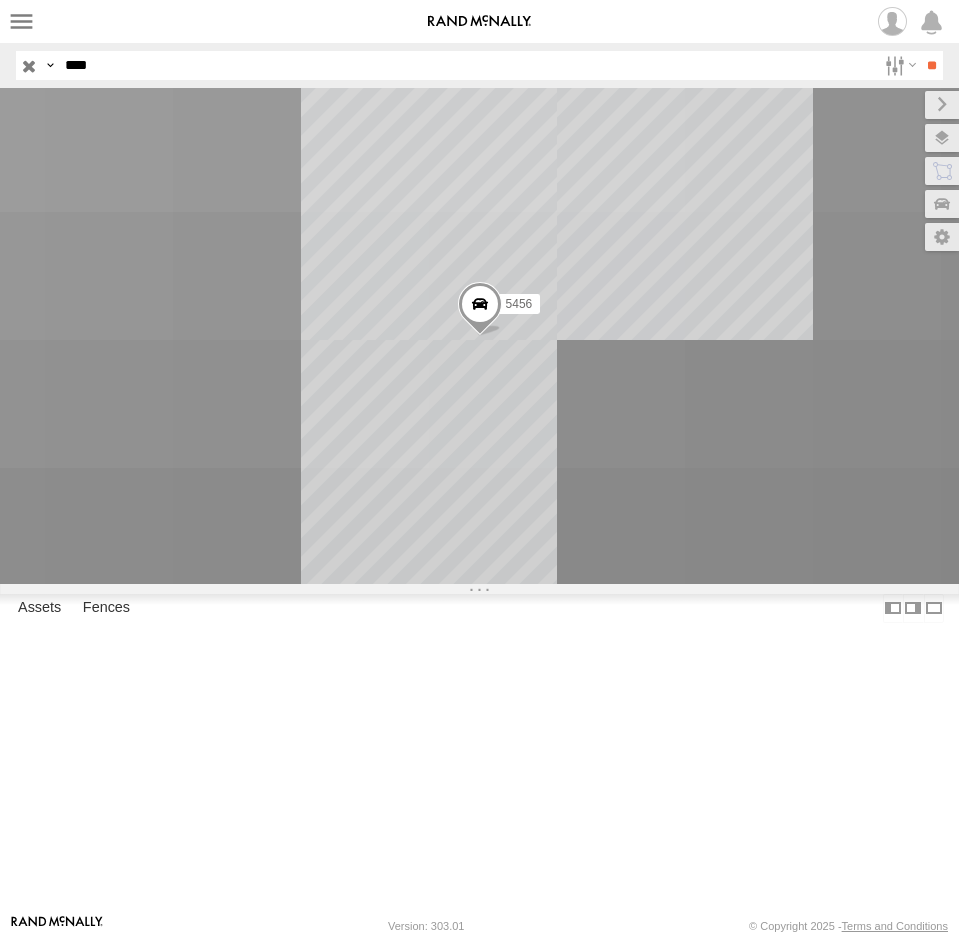 drag, startPoint x: 144, startPoint y: 67, endPoint x: -31, endPoint y: 61, distance: 175.10283 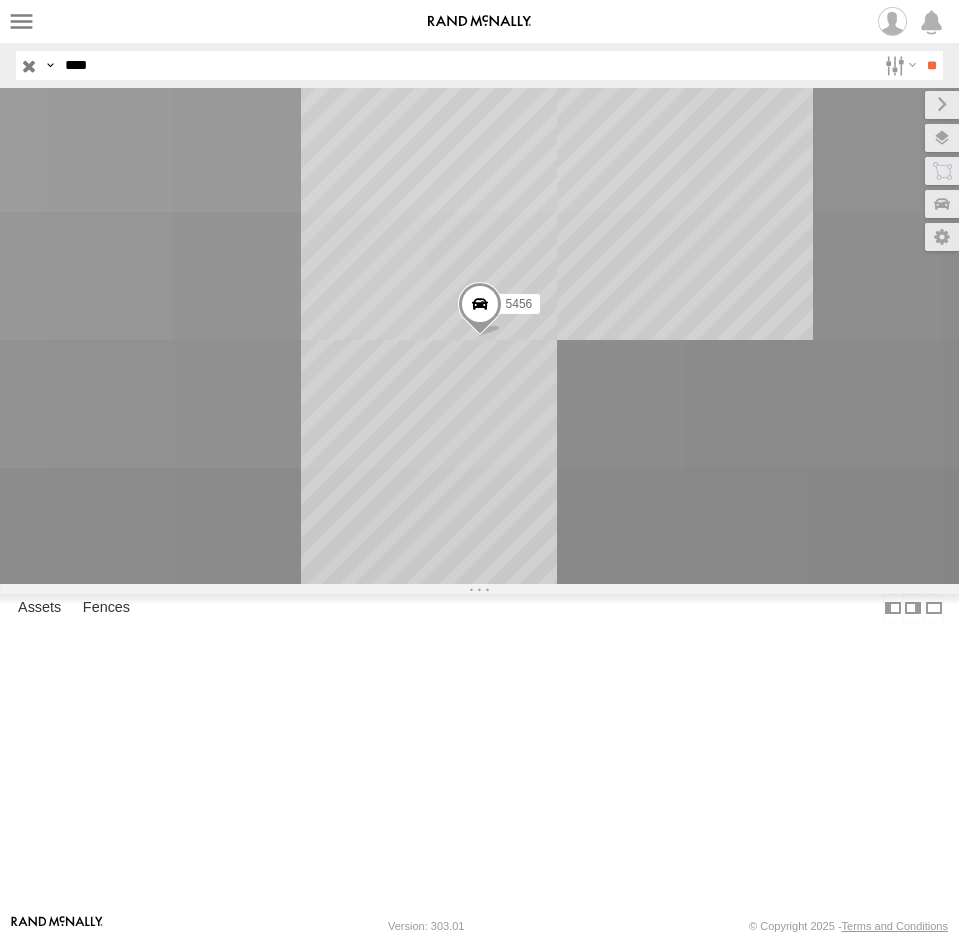 click 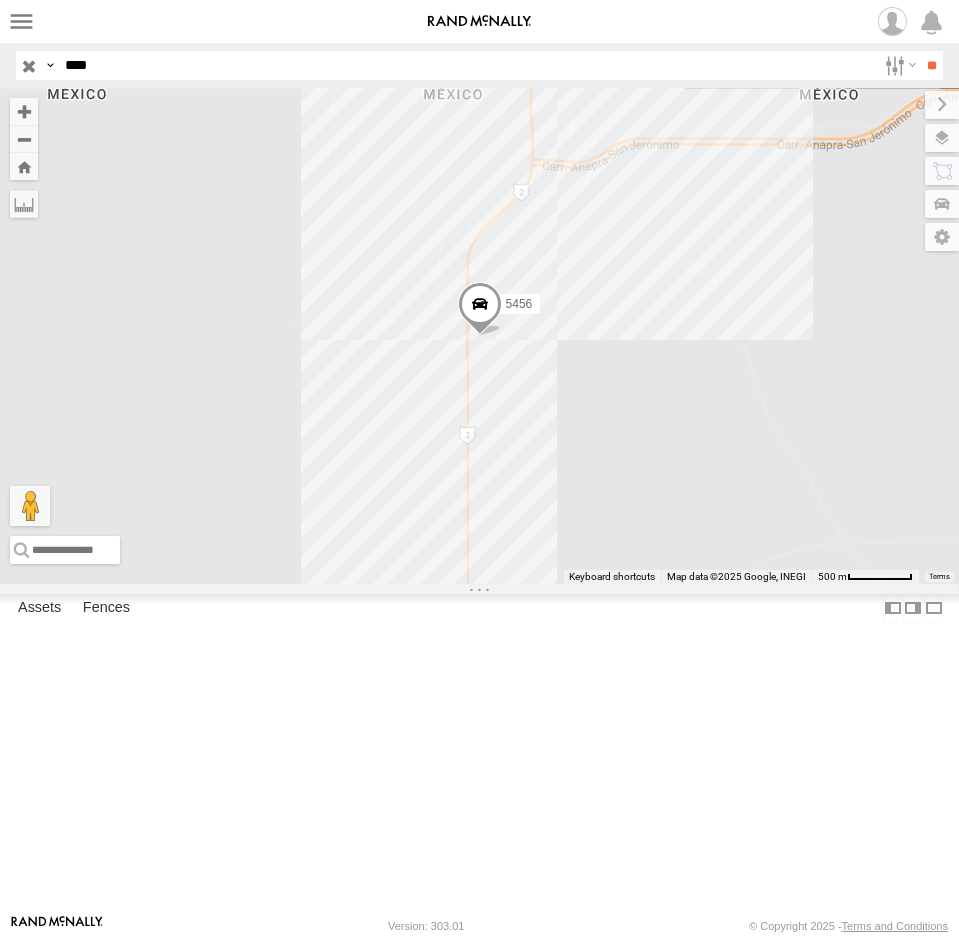 type on "****" 